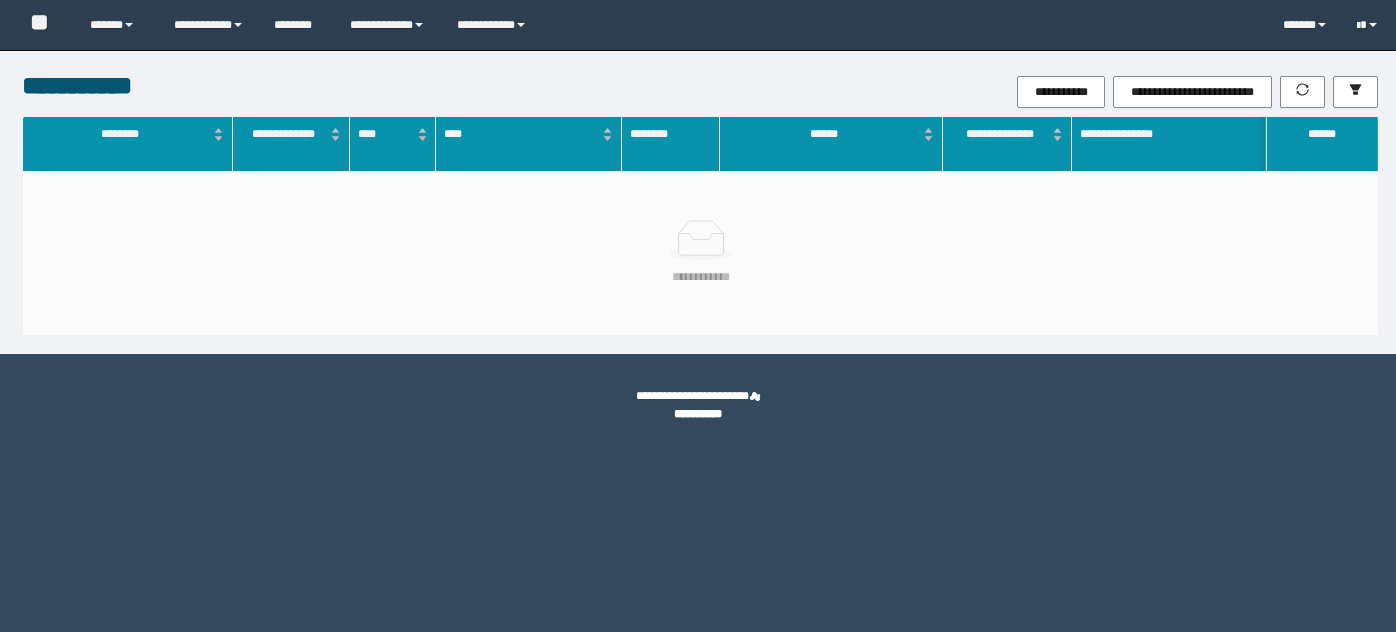 scroll, scrollTop: 0, scrollLeft: 0, axis: both 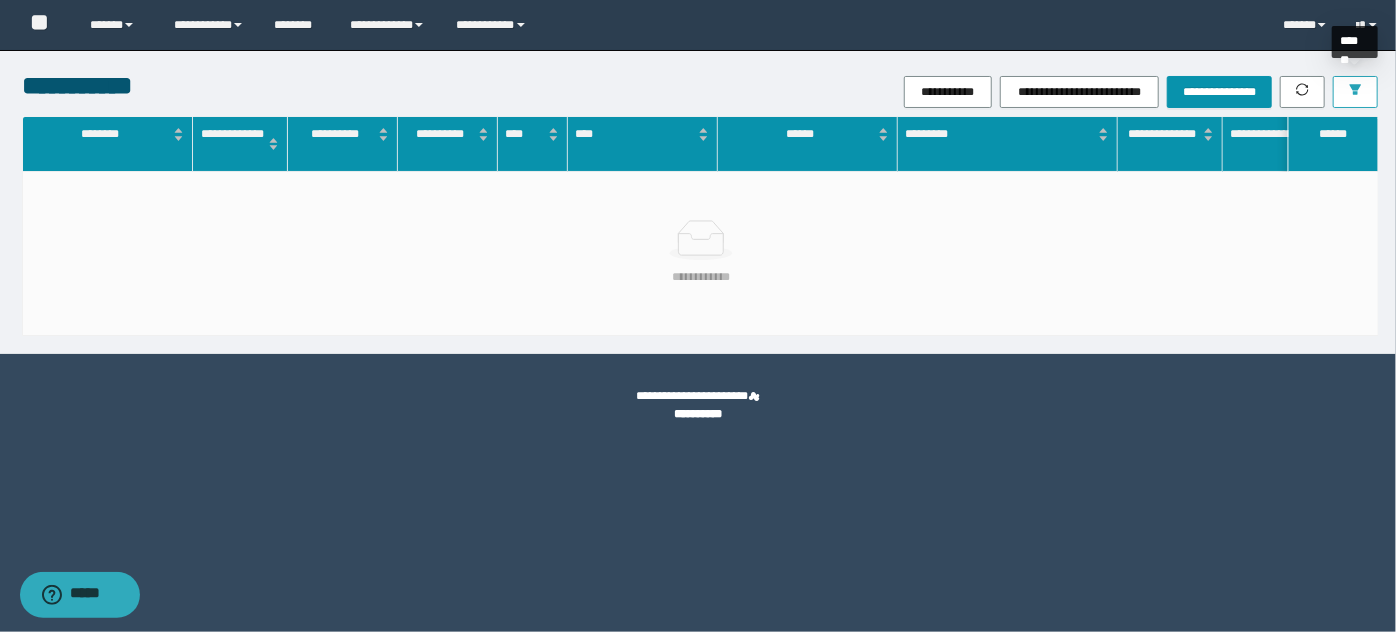 click 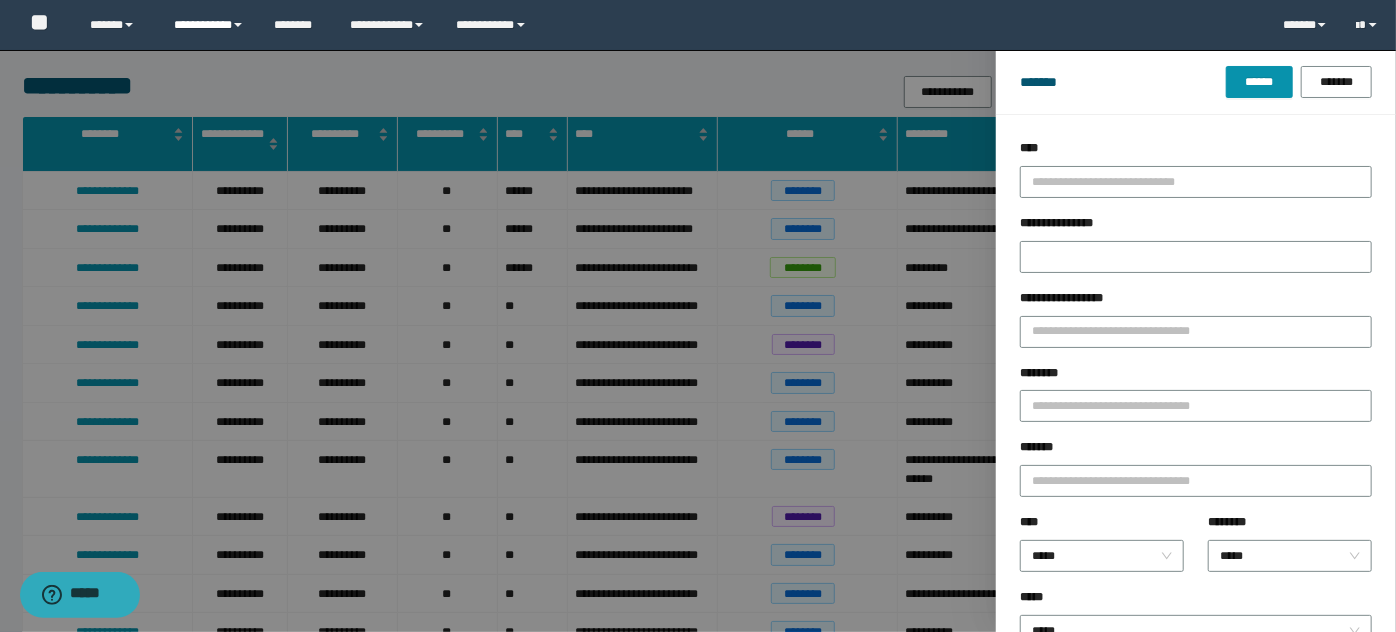 click on "**********" at bounding box center [209, 25] 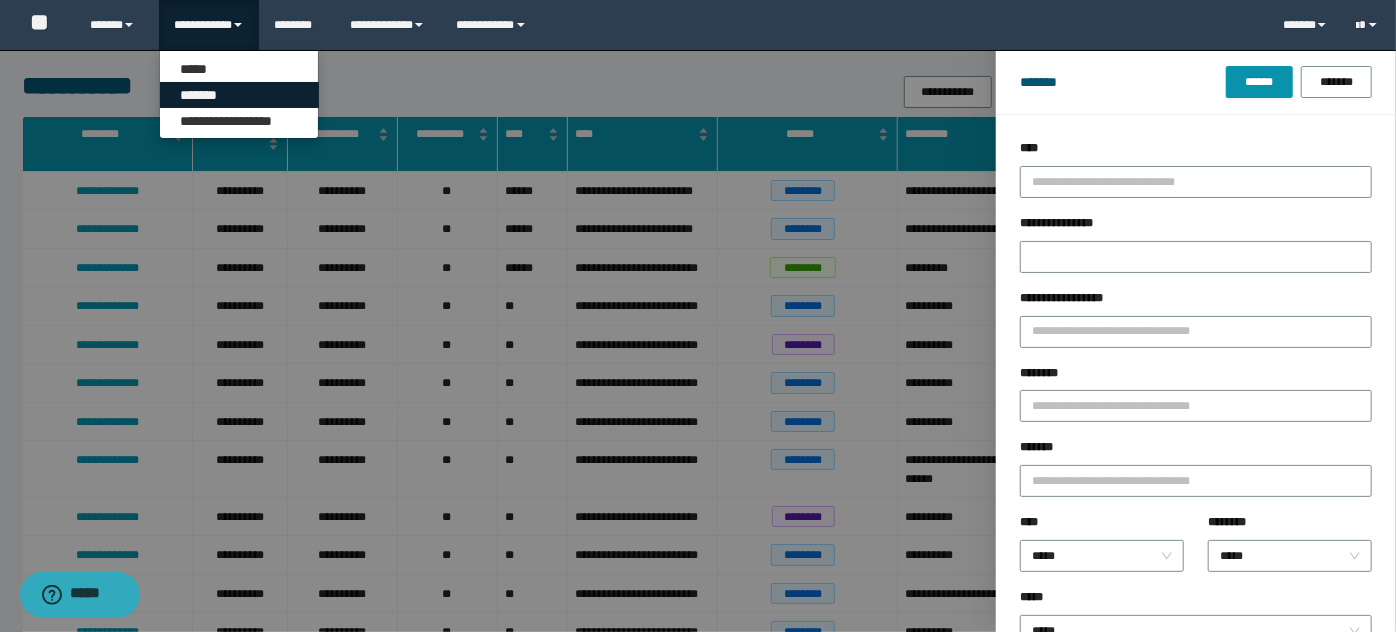 click on "*******" at bounding box center [239, 95] 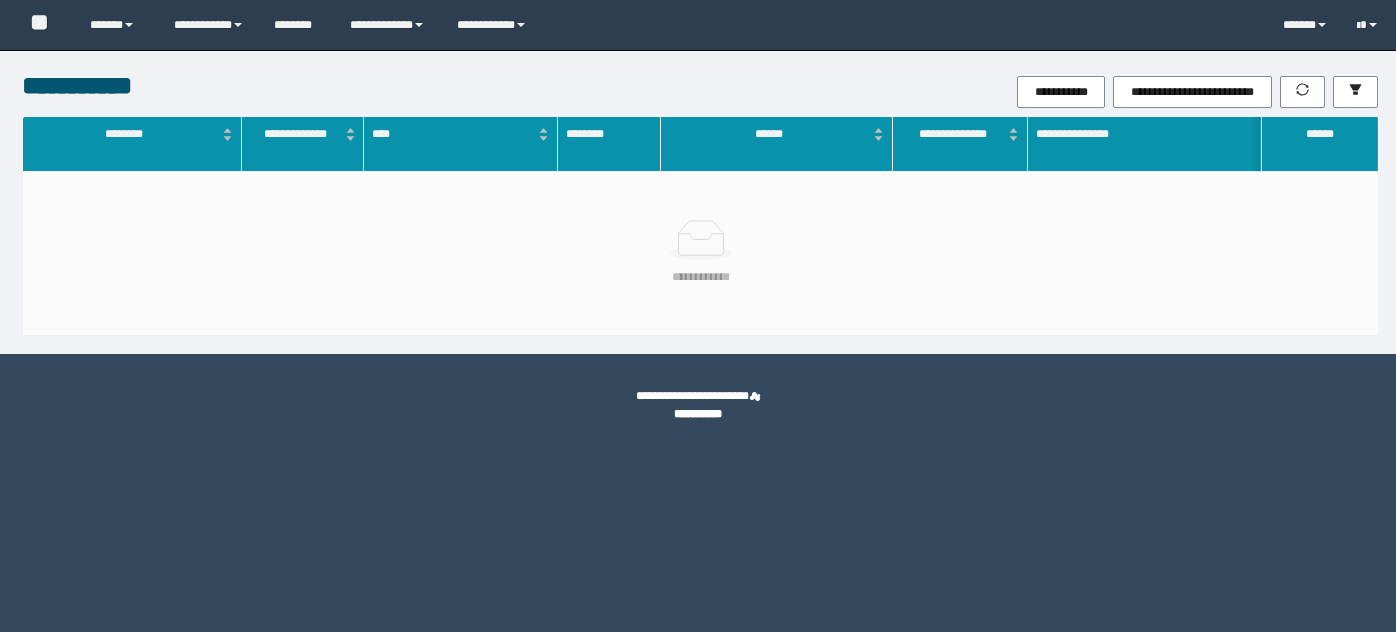 scroll, scrollTop: 0, scrollLeft: 0, axis: both 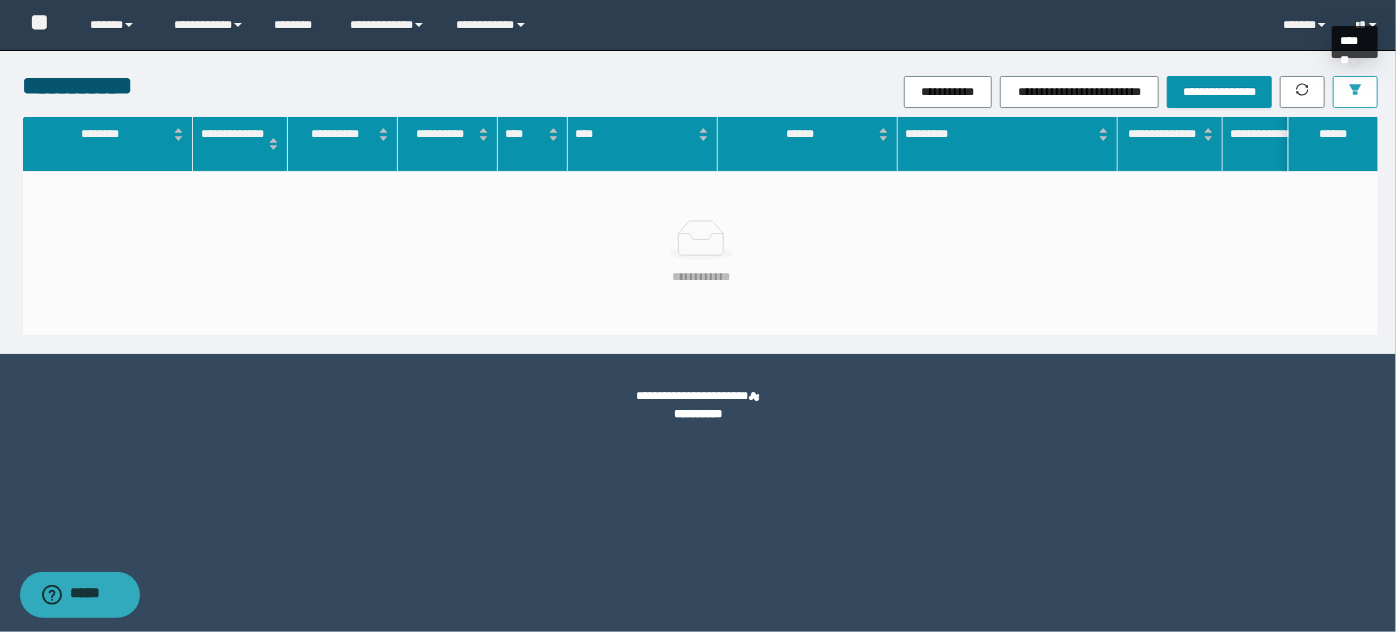 click at bounding box center (1355, 92) 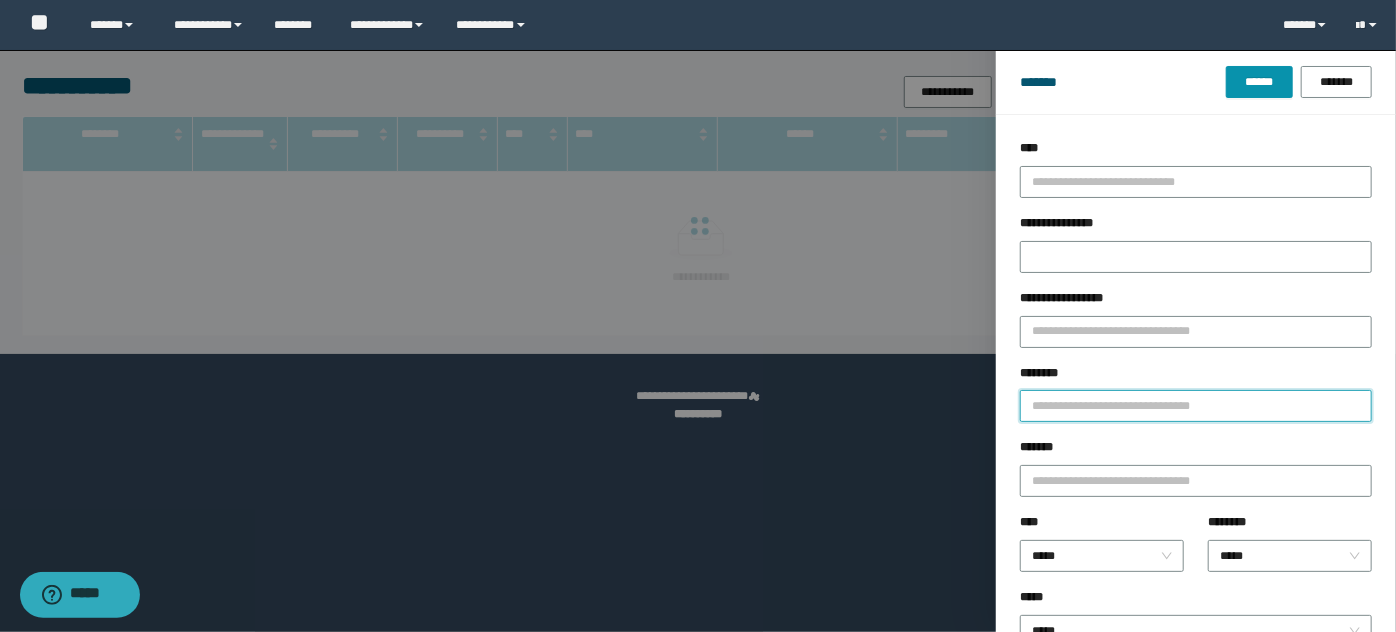 click on "********" at bounding box center [1196, 406] 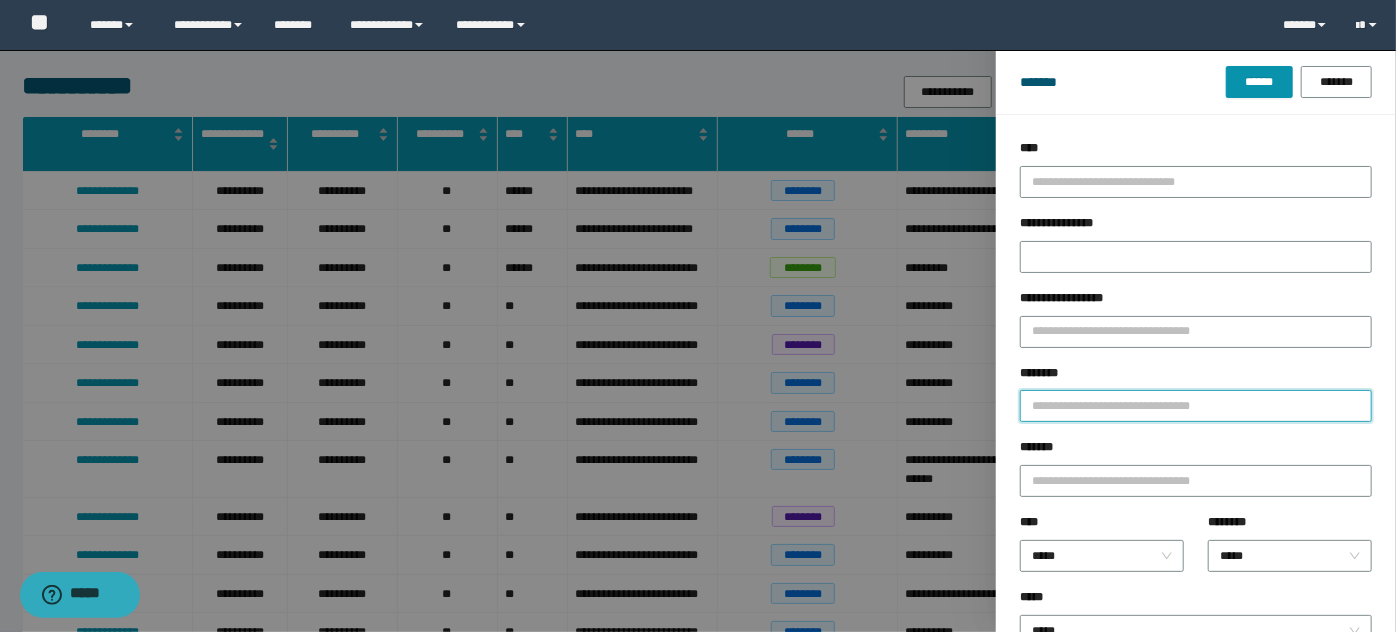 type on "*" 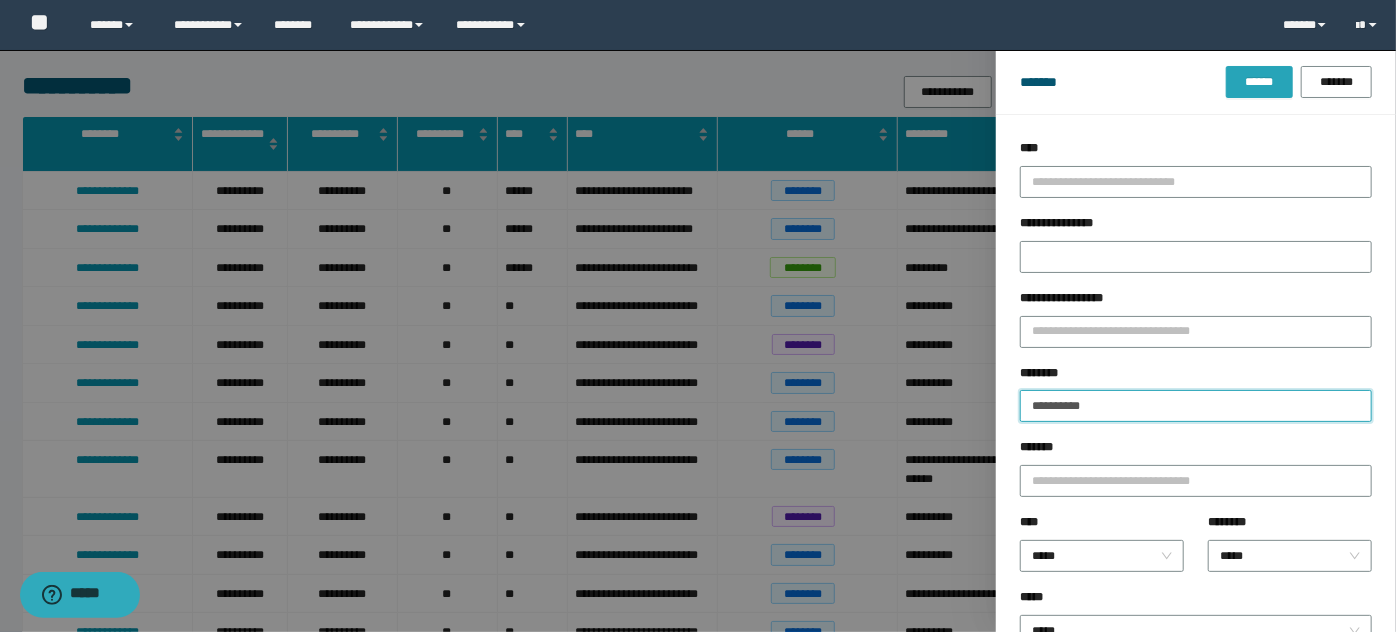 type on "**********" 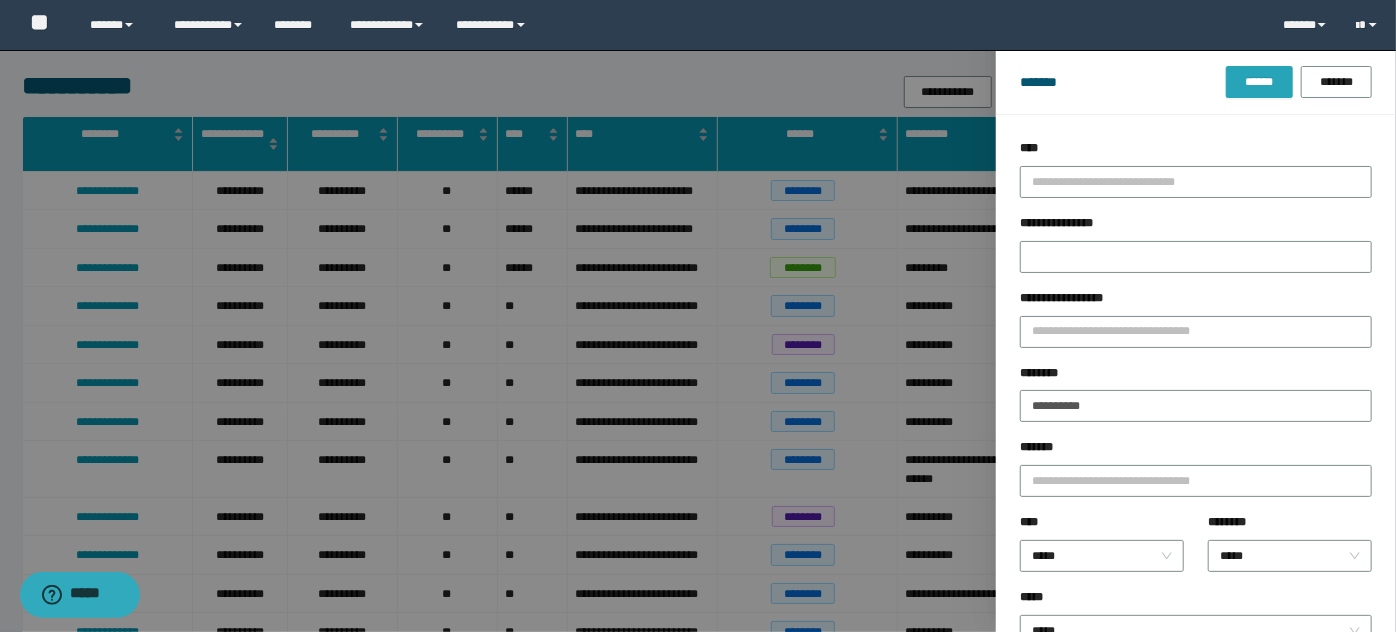 click on "******" at bounding box center (1259, 82) 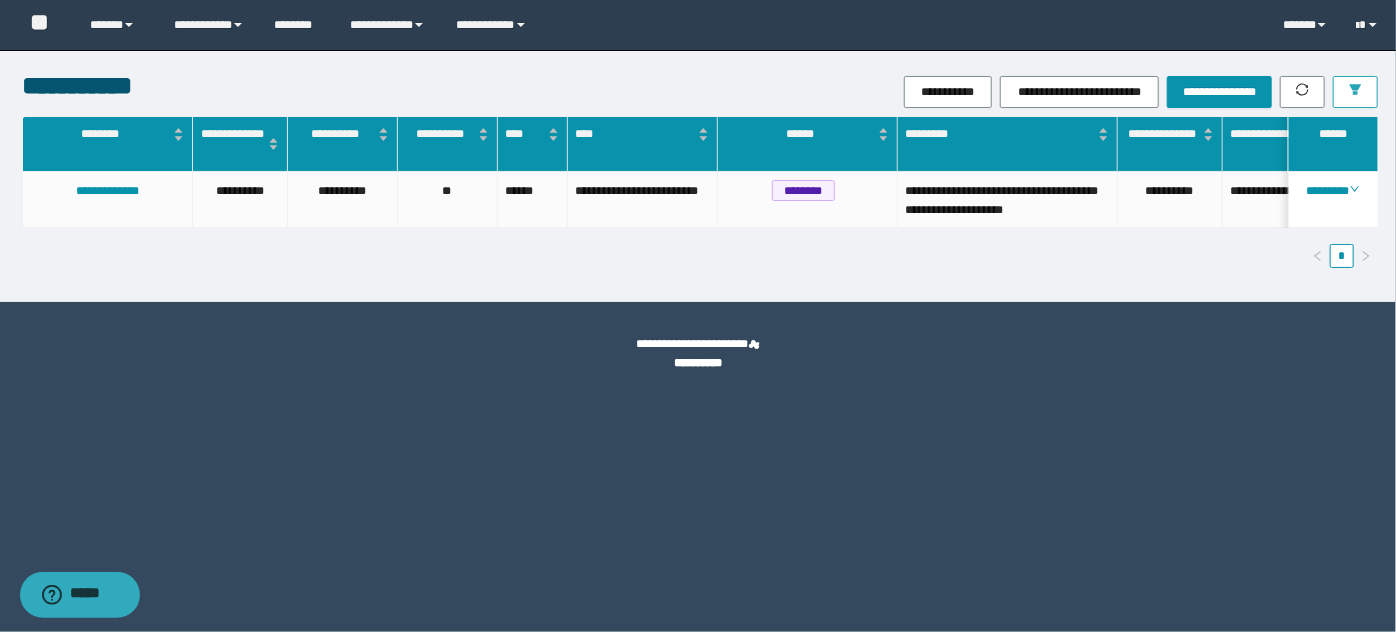 scroll, scrollTop: 0, scrollLeft: 258, axis: horizontal 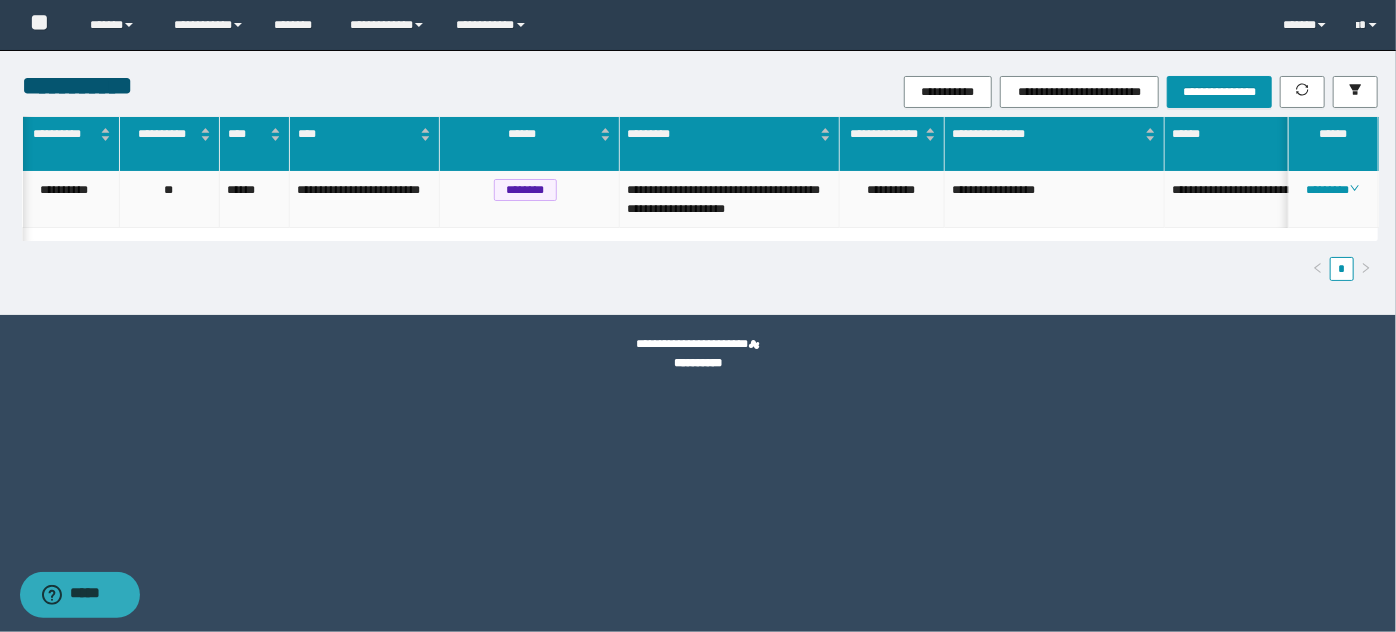 click on "**********" at bounding box center (892, 199) 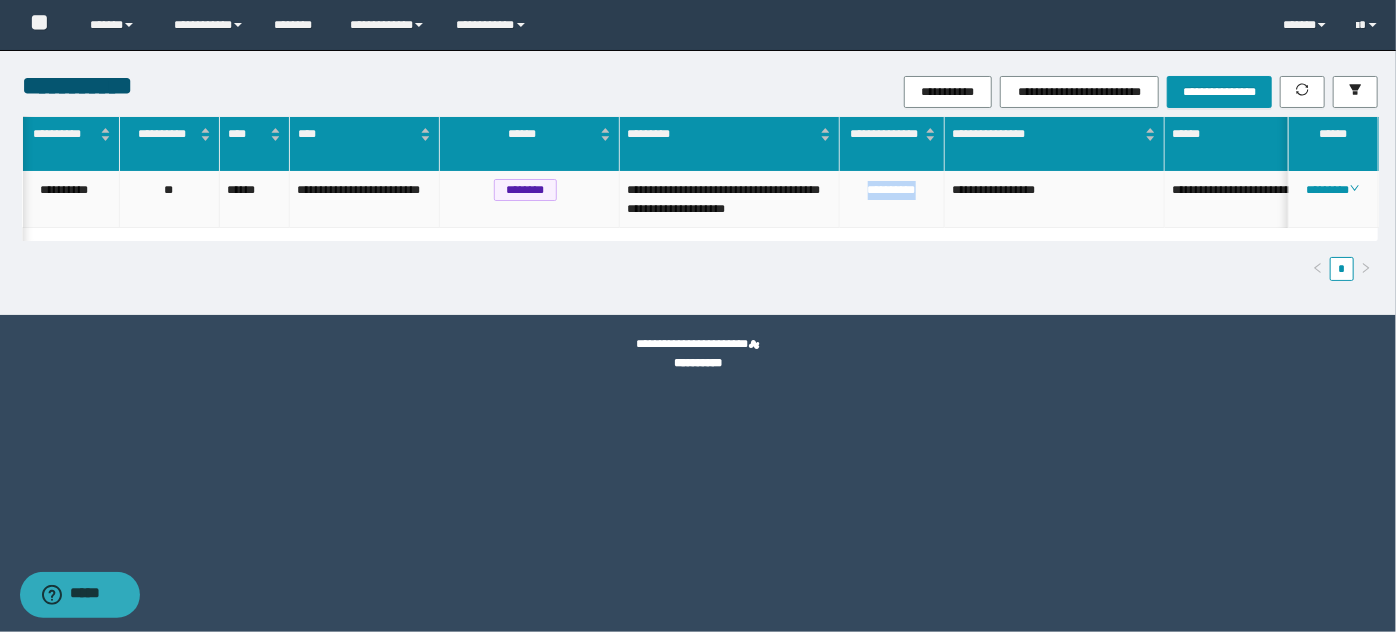 click on "**********" at bounding box center [892, 199] 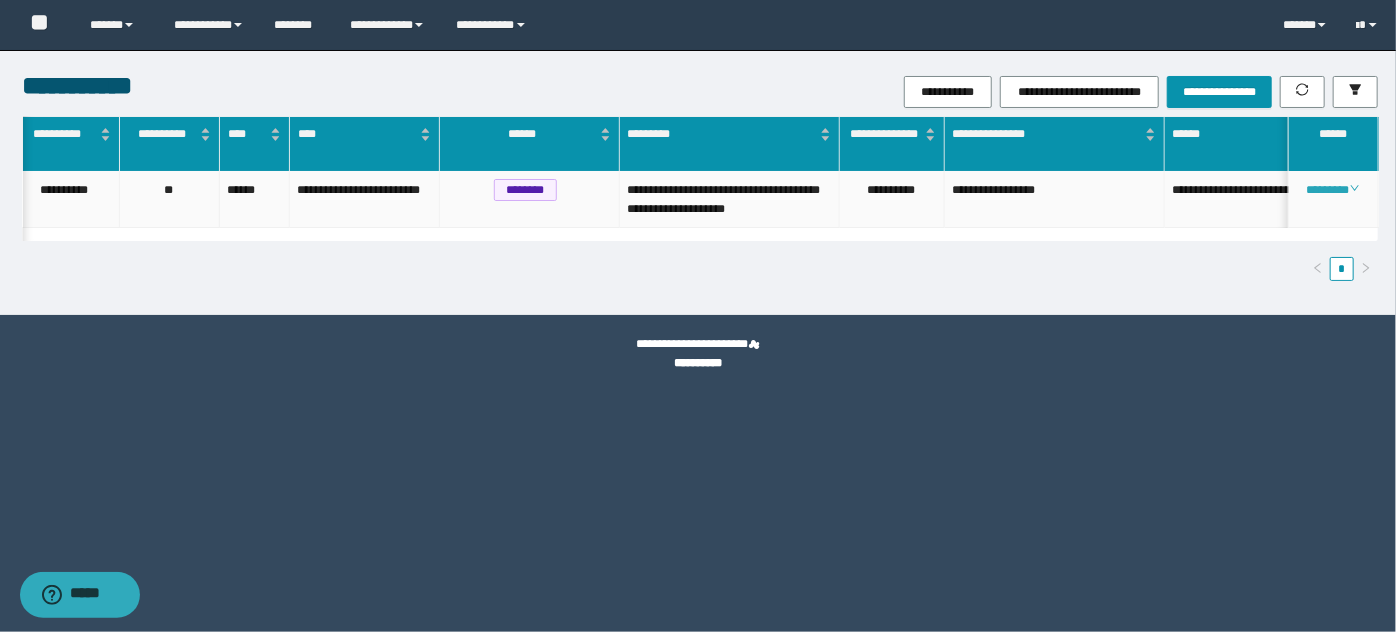 click on "********" at bounding box center (1333, 190) 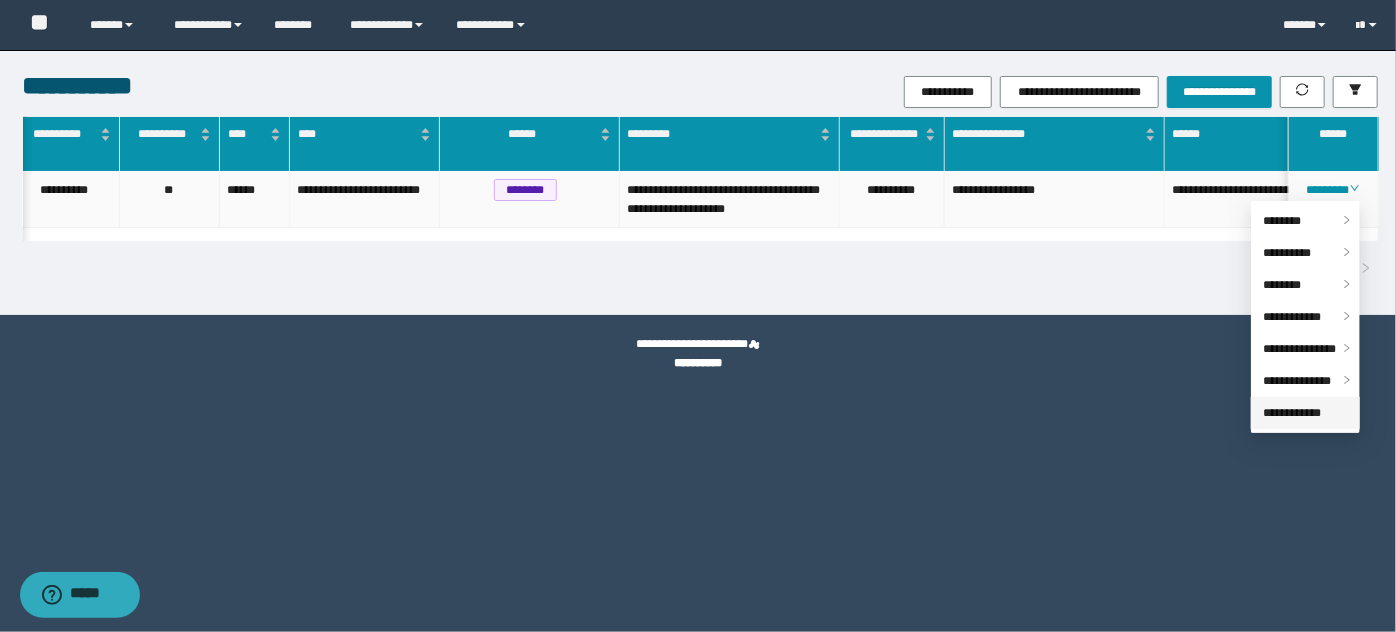 click on "**********" at bounding box center (1292, 413) 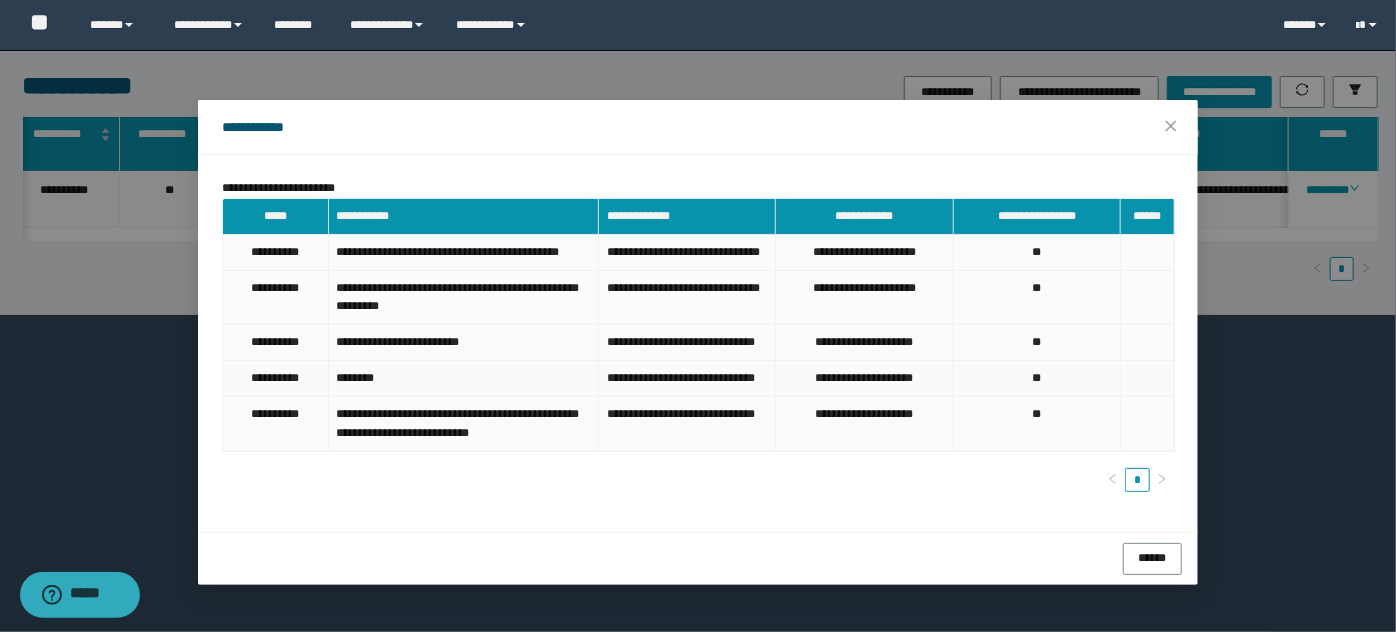 scroll, scrollTop: 30, scrollLeft: 0, axis: vertical 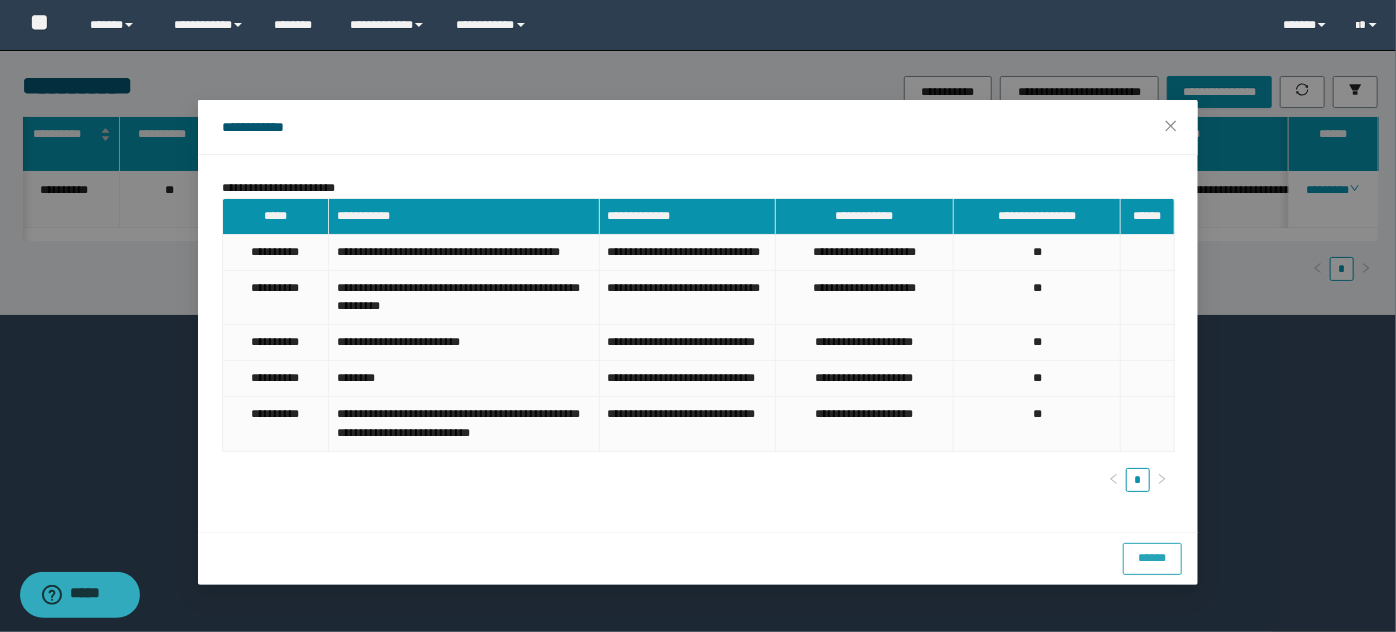click on "******" at bounding box center (1152, 557) 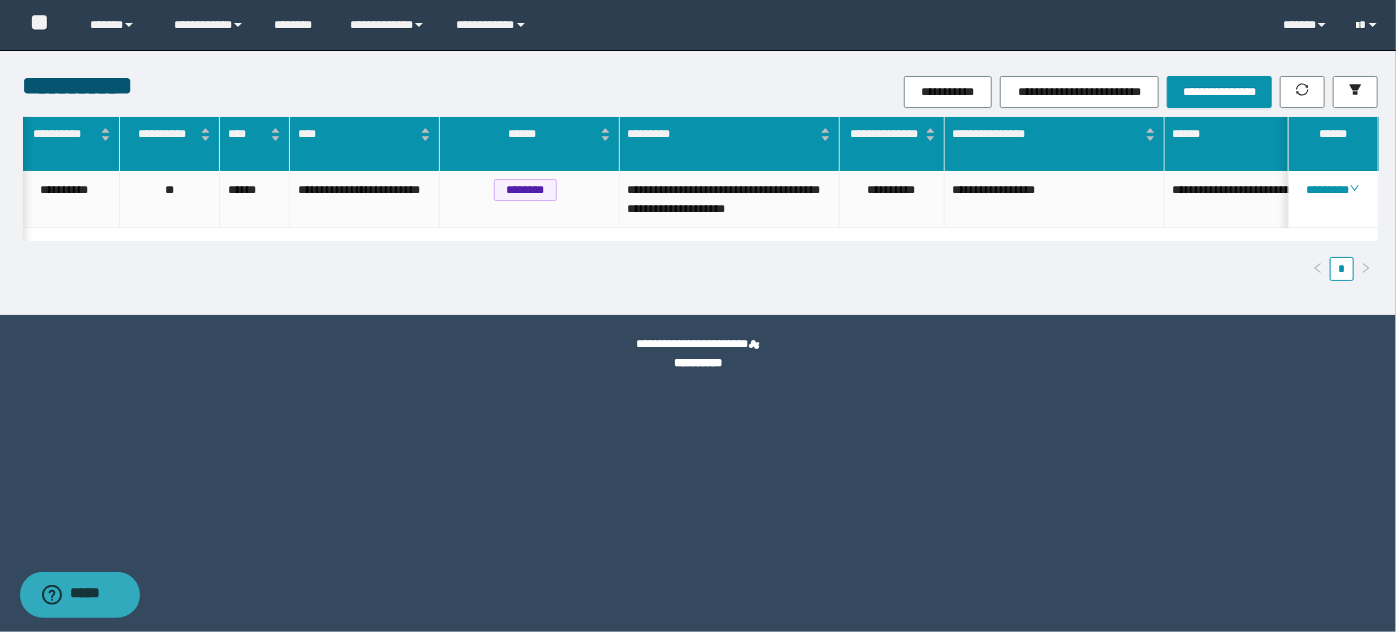 scroll, scrollTop: 0, scrollLeft: 0, axis: both 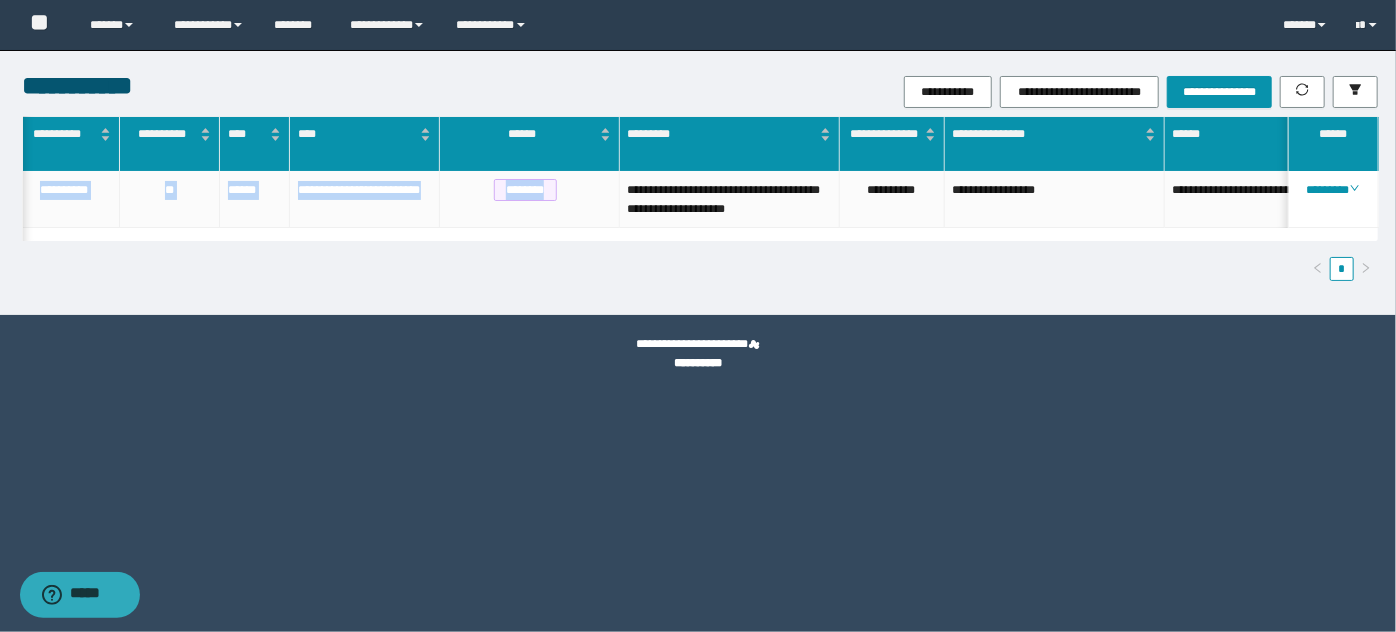 drag, startPoint x: 626, startPoint y: 187, endPoint x: 794, endPoint y: 230, distance: 173.41568 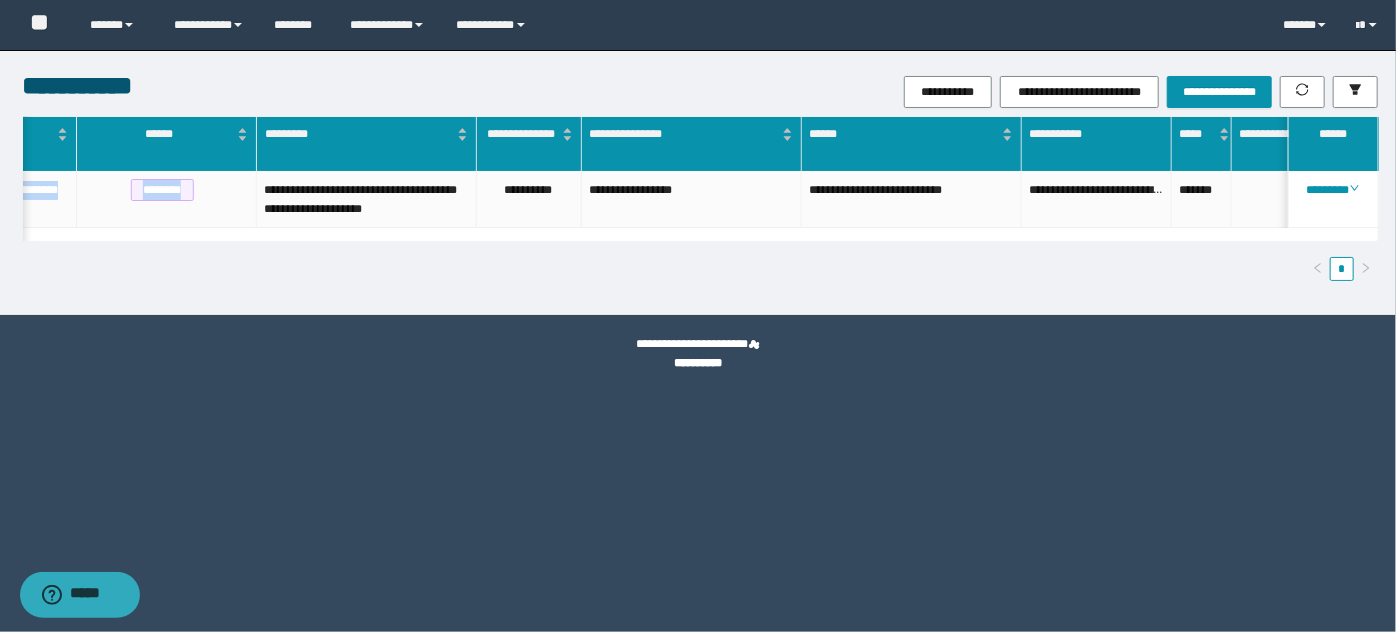 scroll, scrollTop: 0, scrollLeft: 799, axis: horizontal 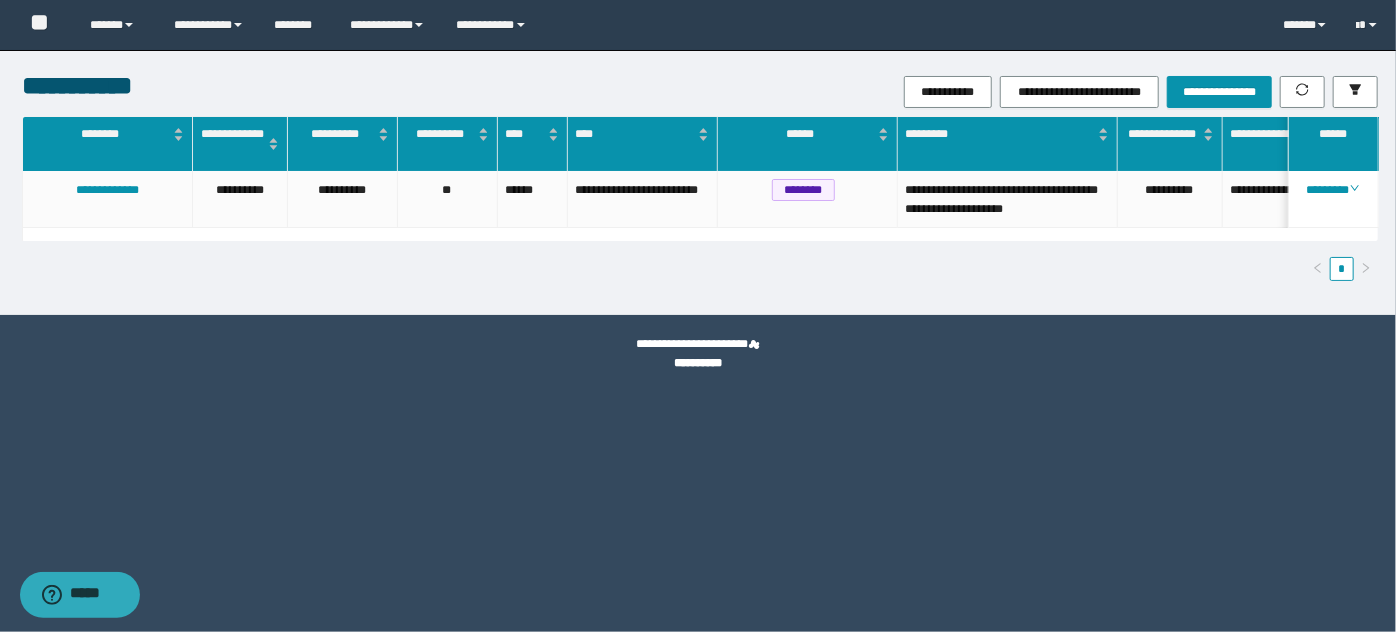 click on "**********" at bounding box center [700, 206] 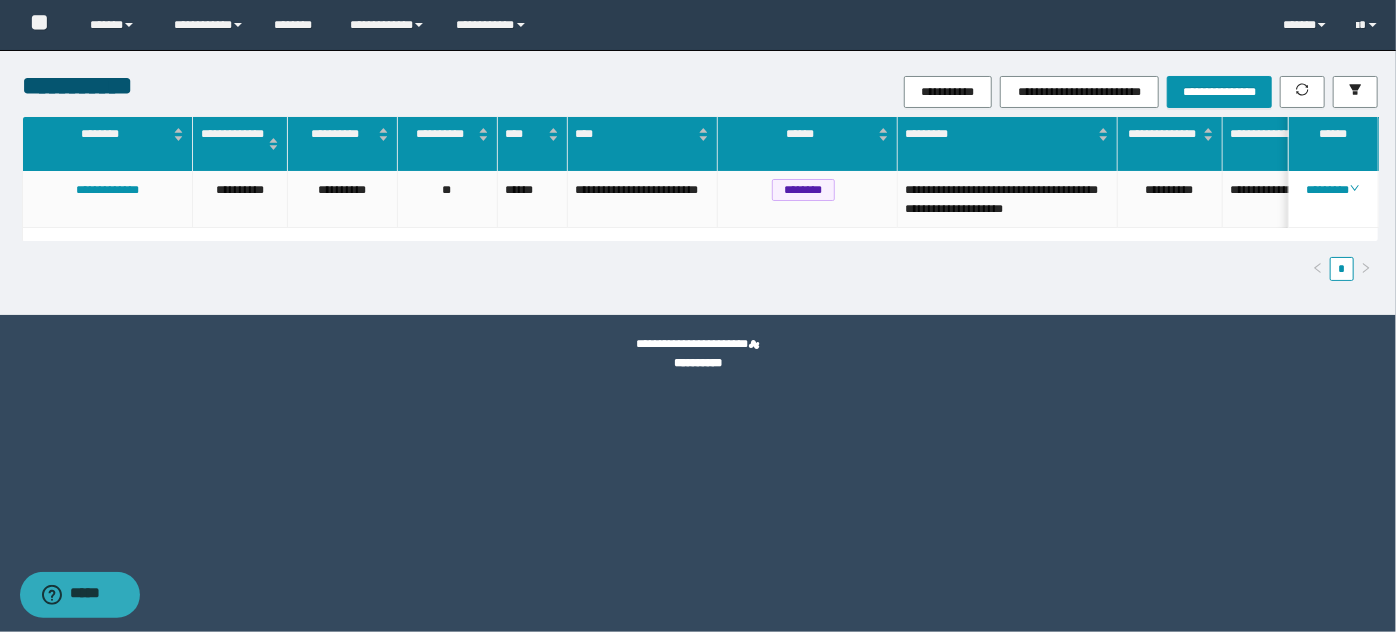 scroll, scrollTop: 0, scrollLeft: 216, axis: horizontal 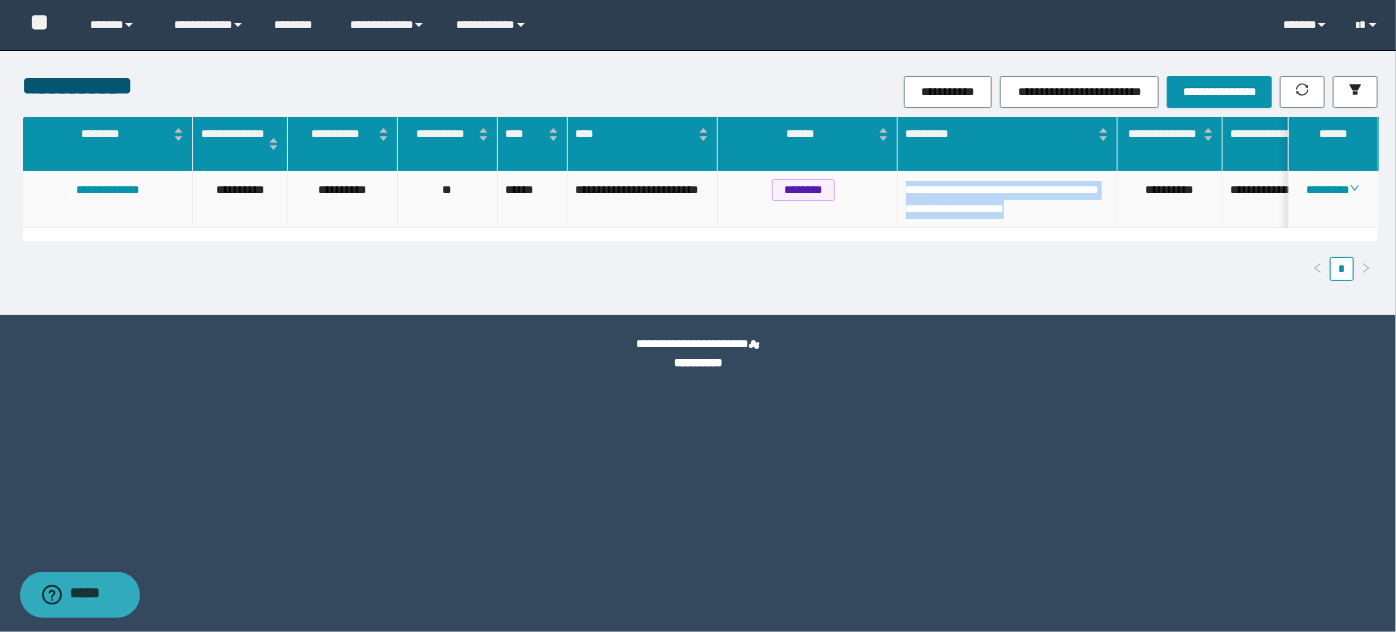 drag, startPoint x: 904, startPoint y: 186, endPoint x: 1080, endPoint y: 215, distance: 178.3732 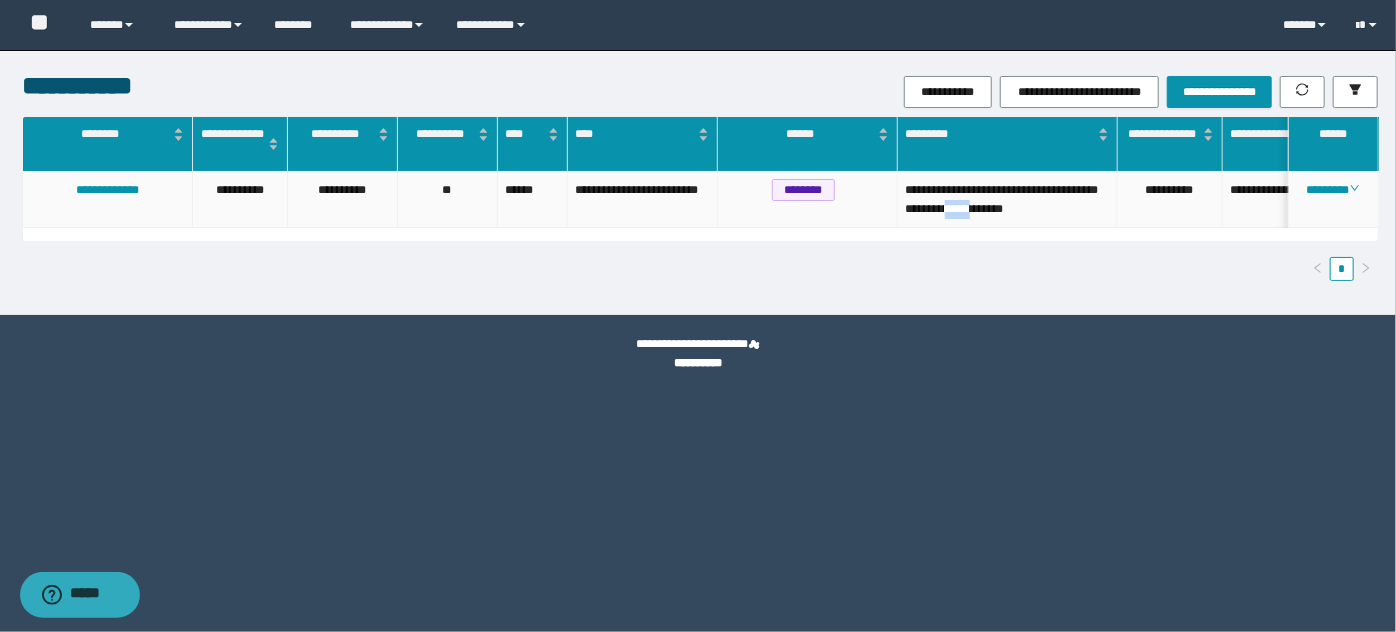 click on "**********" at bounding box center (1008, 199) 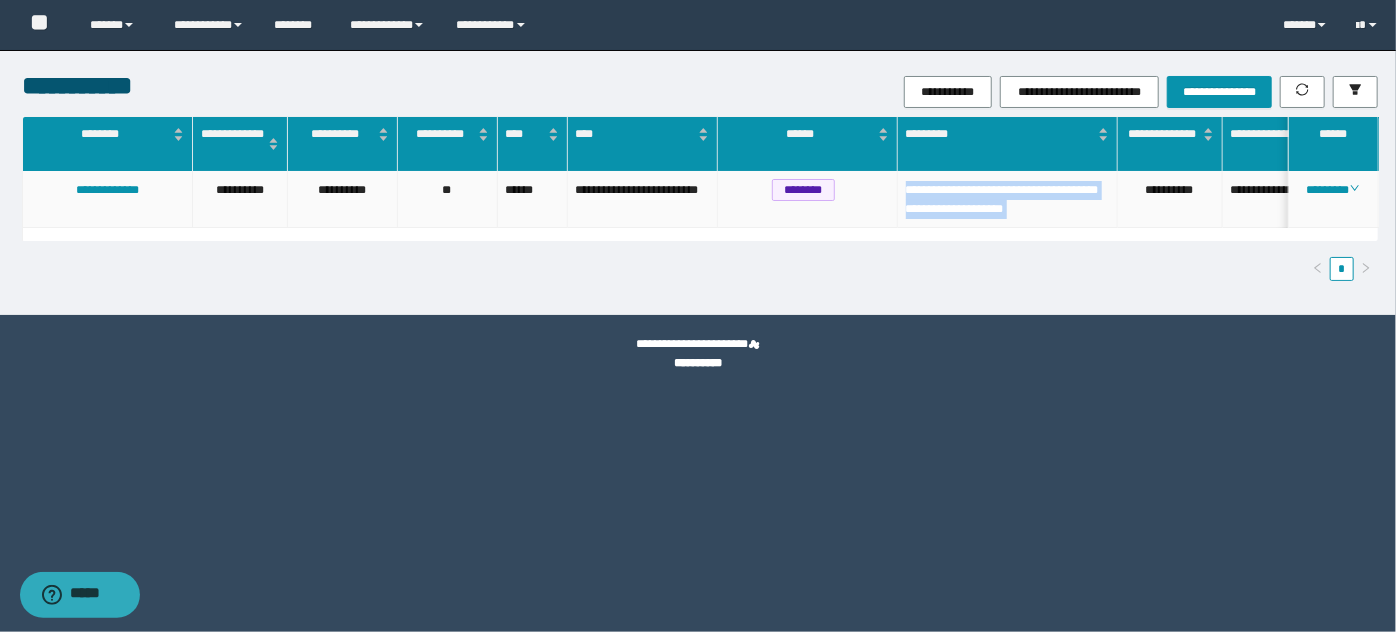 click on "**********" at bounding box center (1008, 199) 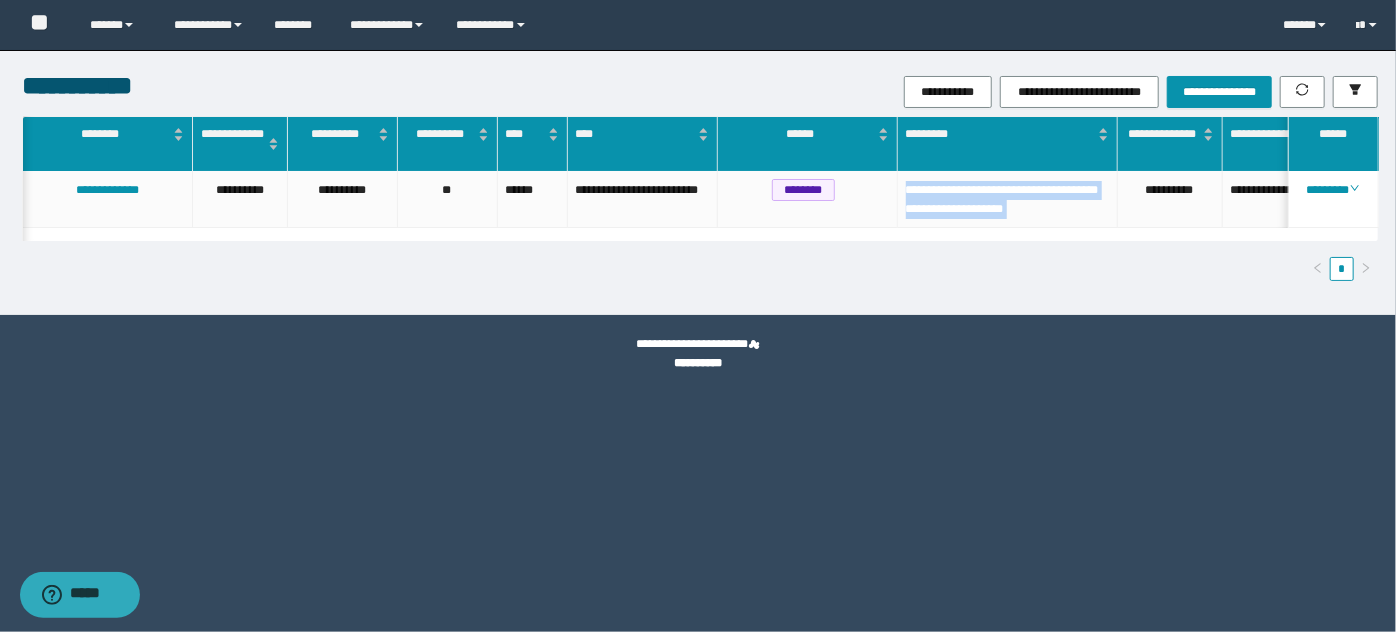scroll, scrollTop: 0, scrollLeft: 578, axis: horizontal 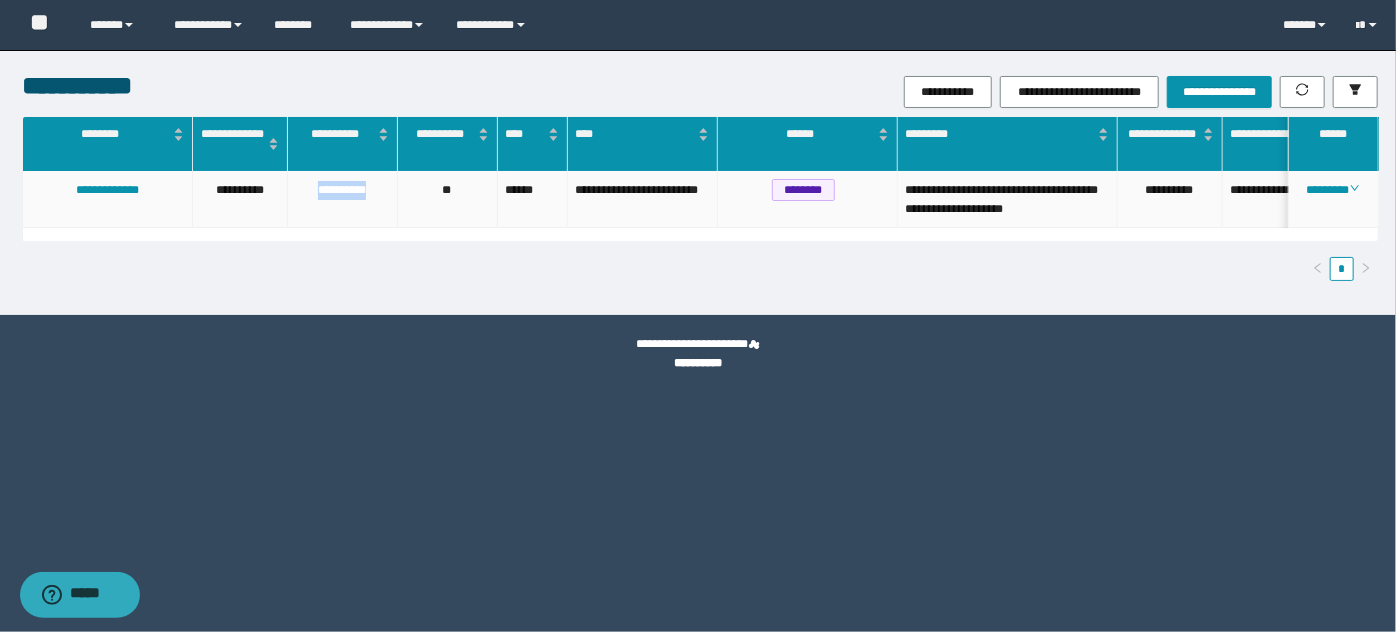 drag, startPoint x: 309, startPoint y: 191, endPoint x: 378, endPoint y: 191, distance: 69 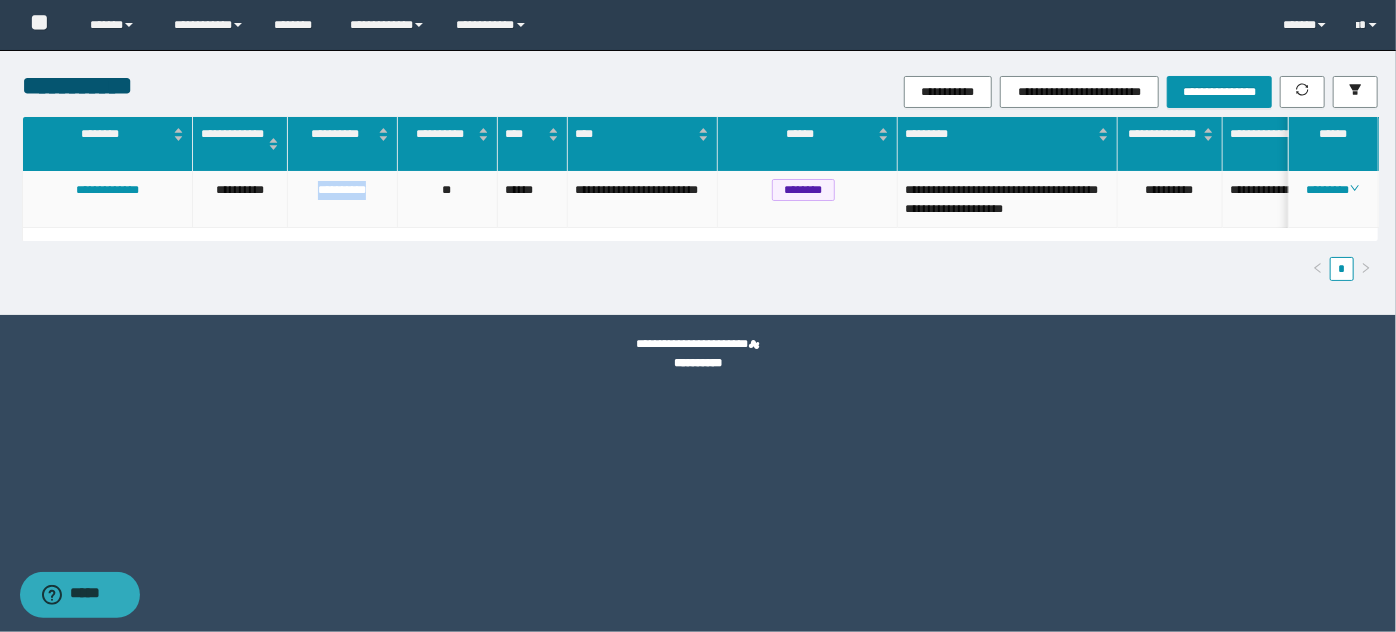 click on "**********" at bounding box center (342, 190) 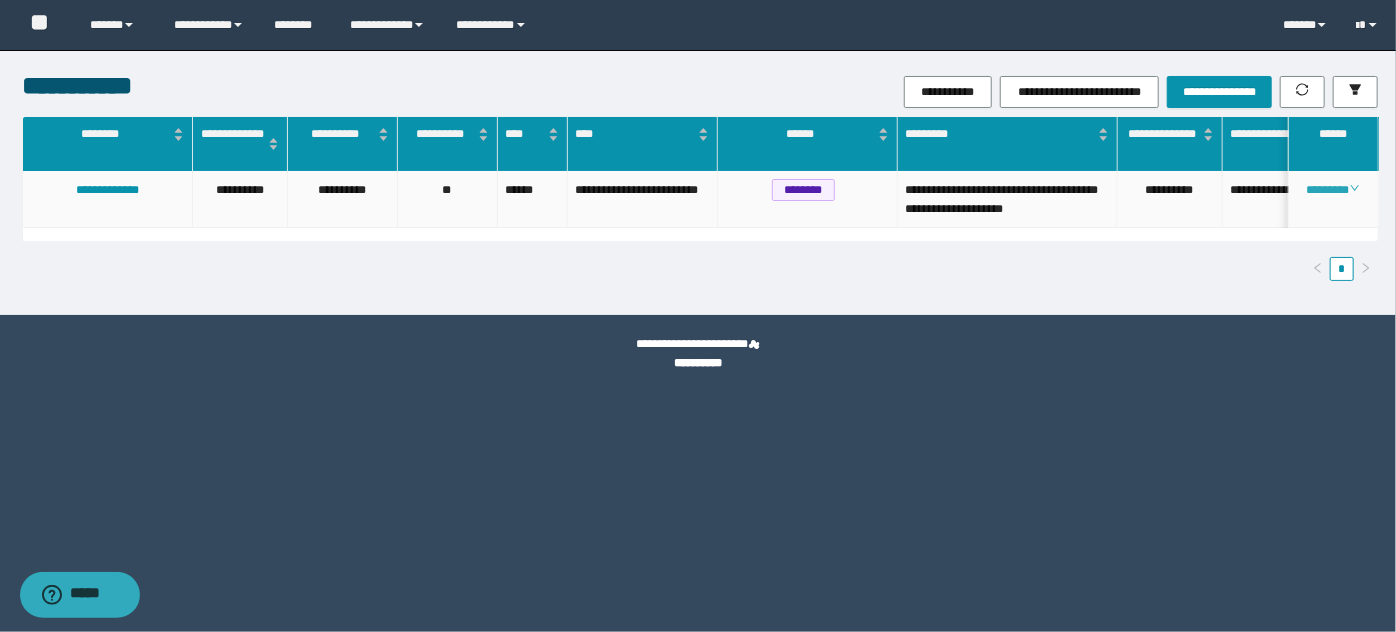 click on "********" at bounding box center [1333, 190] 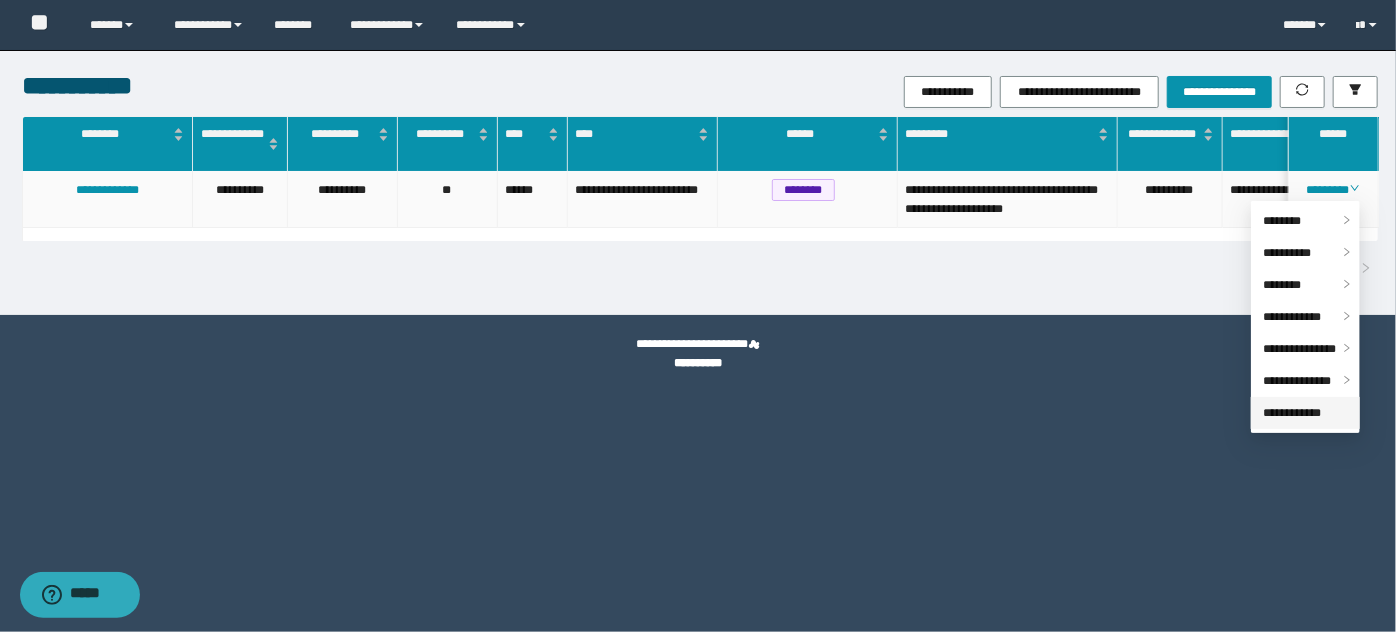 click on "**********" at bounding box center (1292, 413) 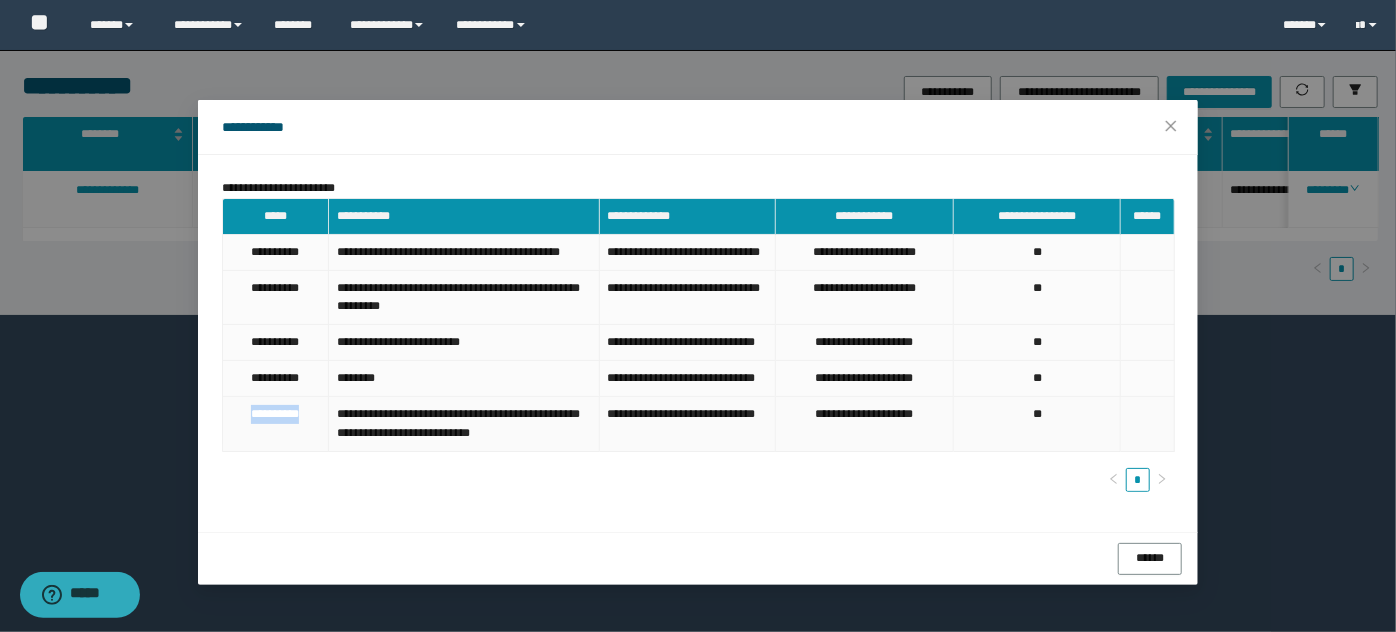 drag, startPoint x: 239, startPoint y: 468, endPoint x: 314, endPoint y: 474, distance: 75.23962 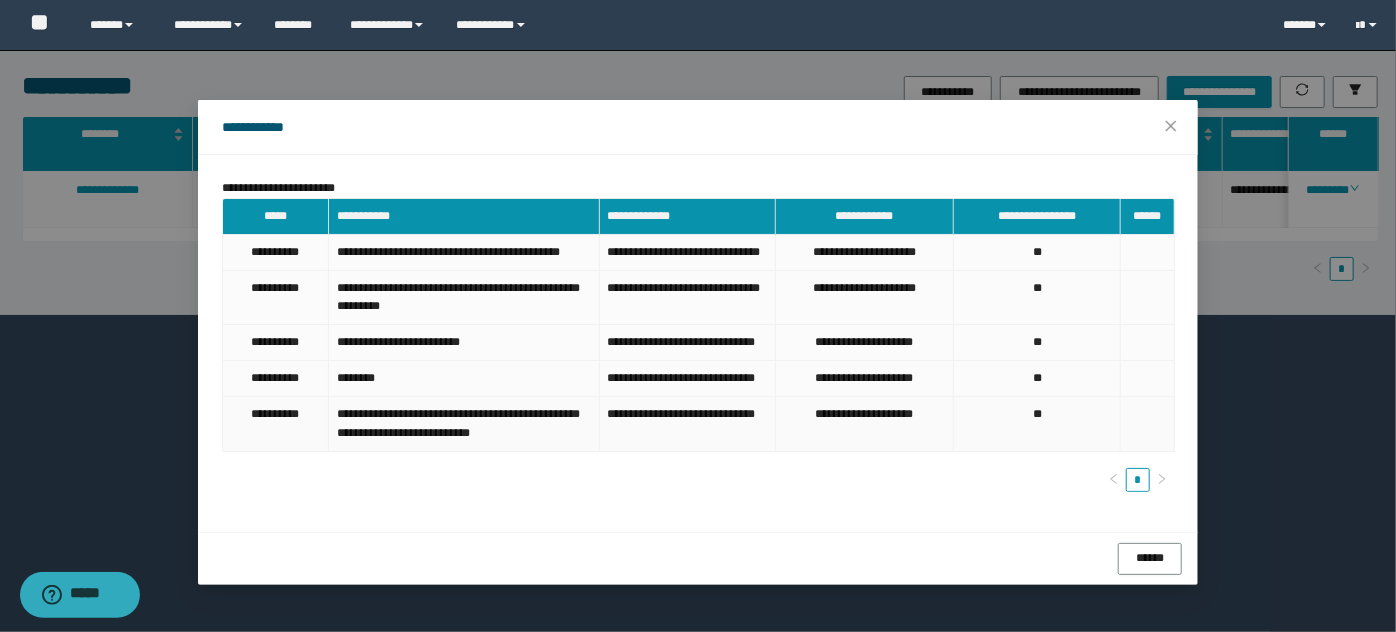 click on "**********" at bounding box center (464, 424) 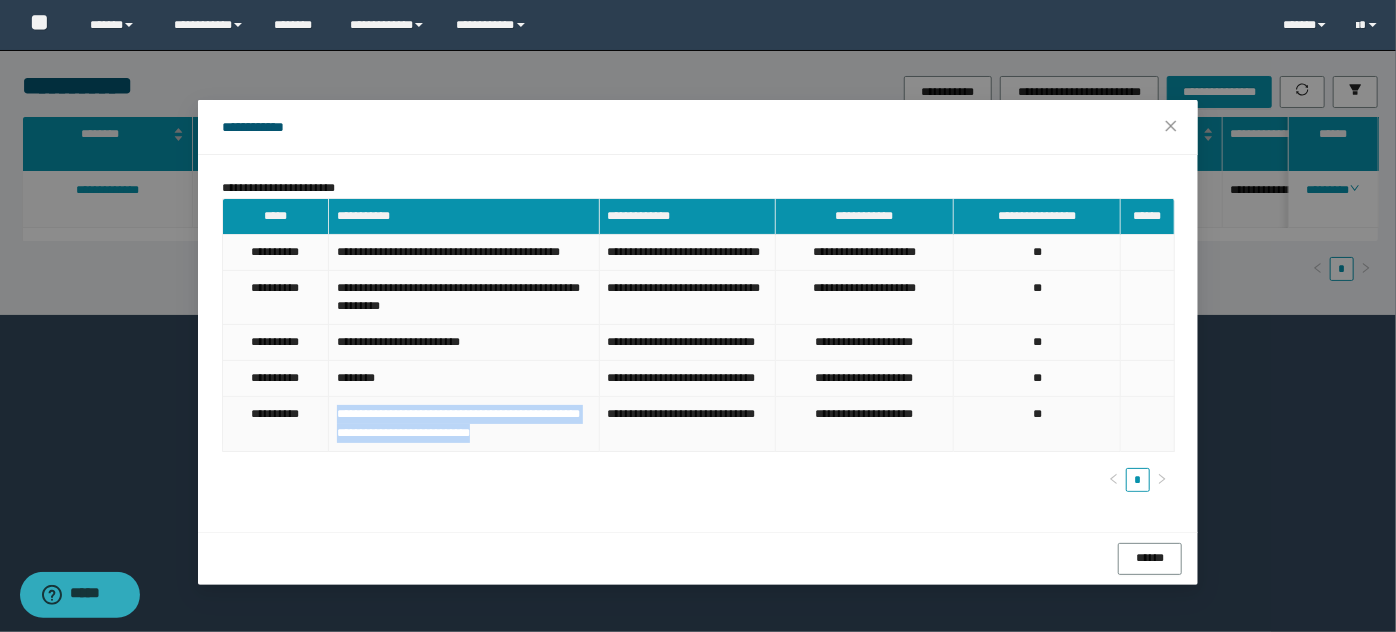 drag, startPoint x: 328, startPoint y: 466, endPoint x: 560, endPoint y: 492, distance: 233.45235 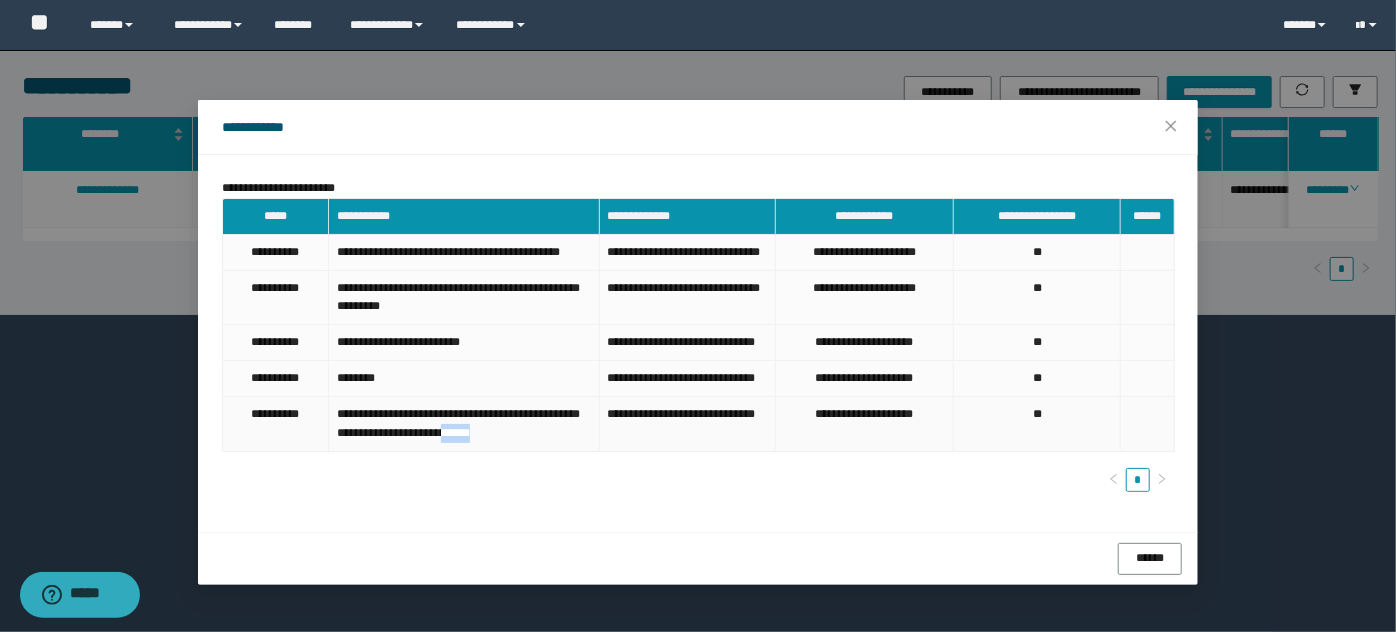 click on "**********" at bounding box center [464, 424] 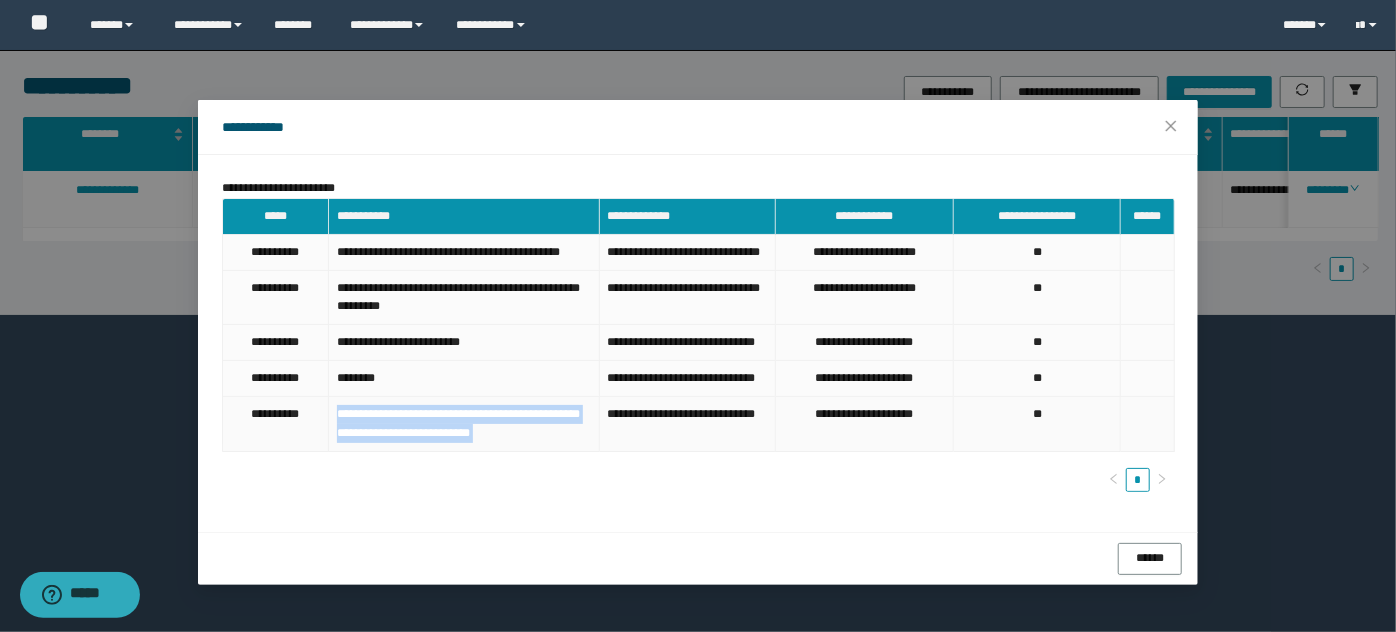 click on "**********" at bounding box center (464, 424) 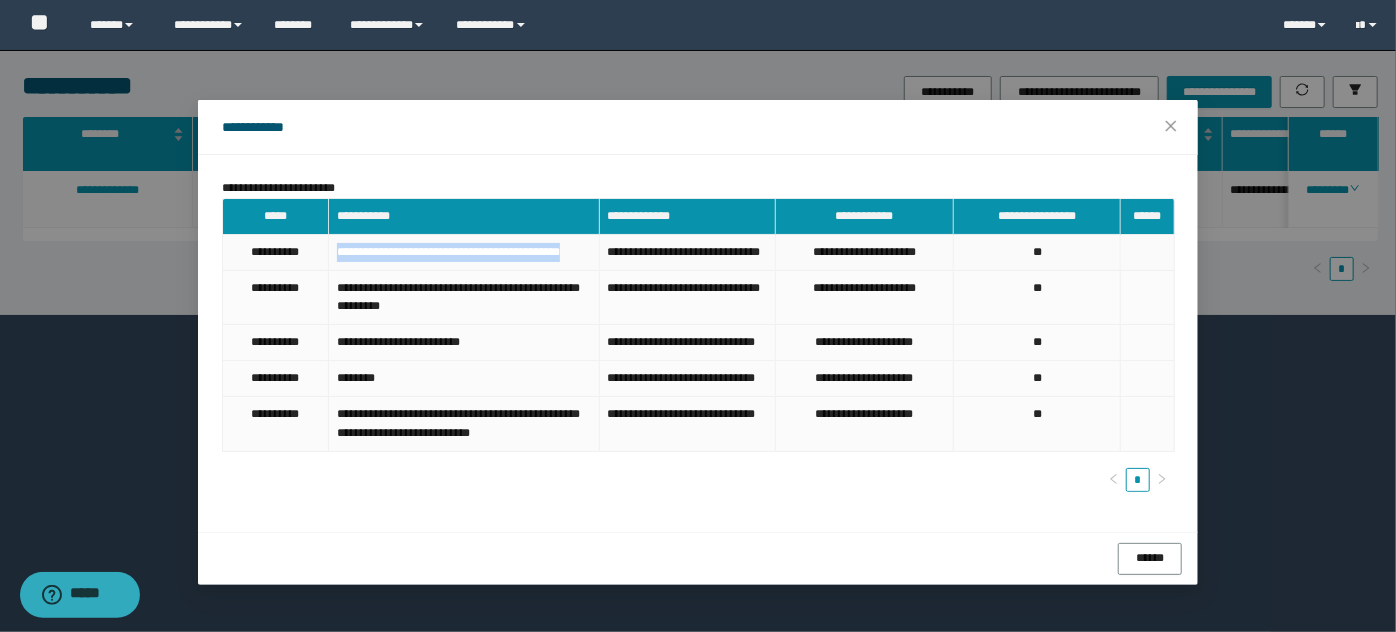 drag, startPoint x: 329, startPoint y: 250, endPoint x: 413, endPoint y: 277, distance: 88.23265 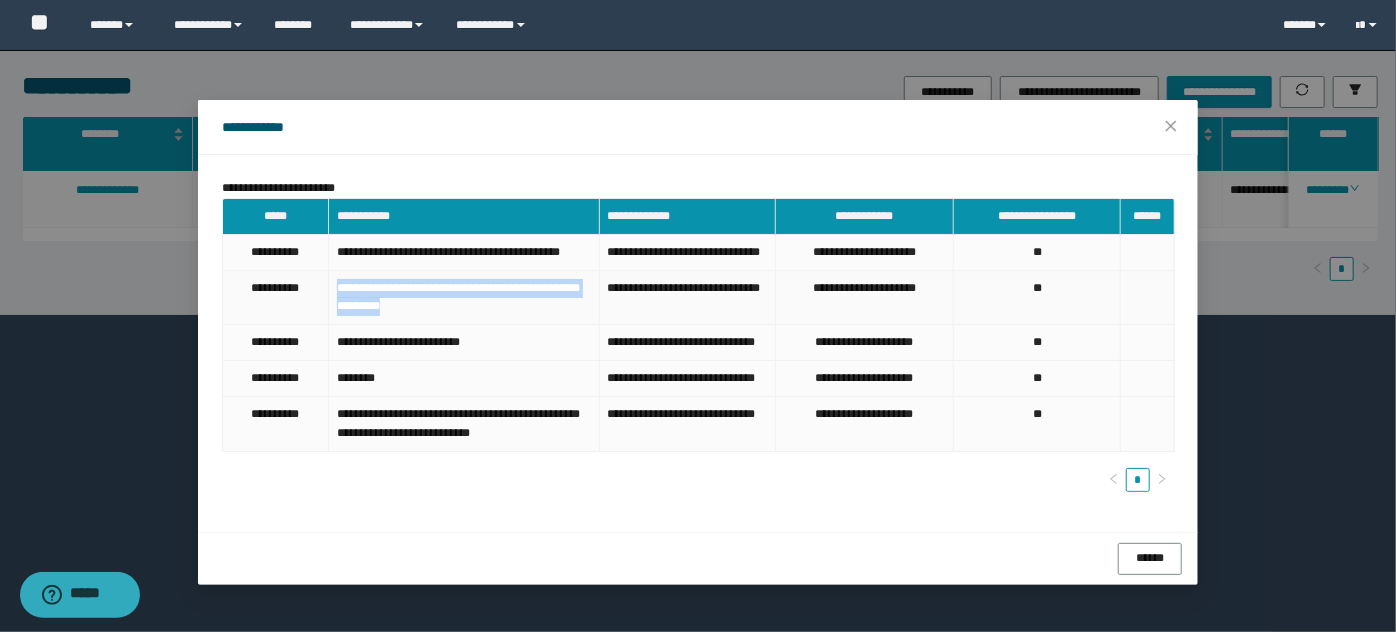 drag, startPoint x: 330, startPoint y: 305, endPoint x: 396, endPoint y: 325, distance: 68.96376 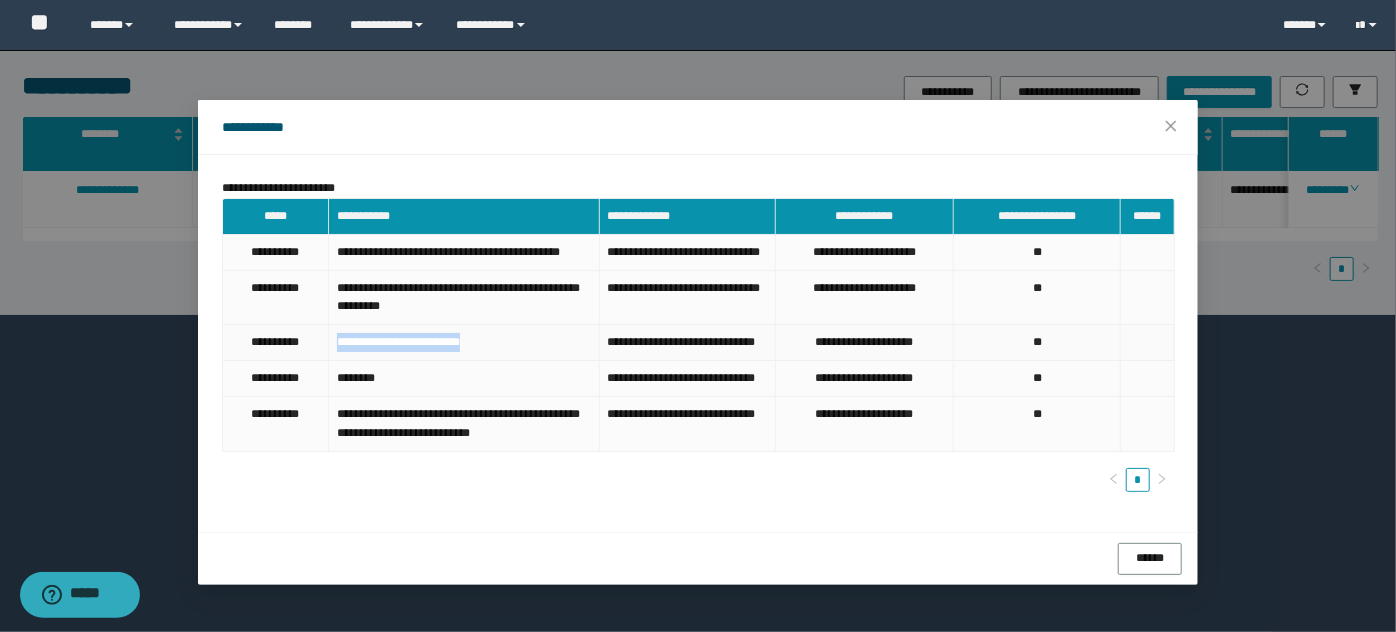 drag, startPoint x: 330, startPoint y: 360, endPoint x: 464, endPoint y: 363, distance: 134.03358 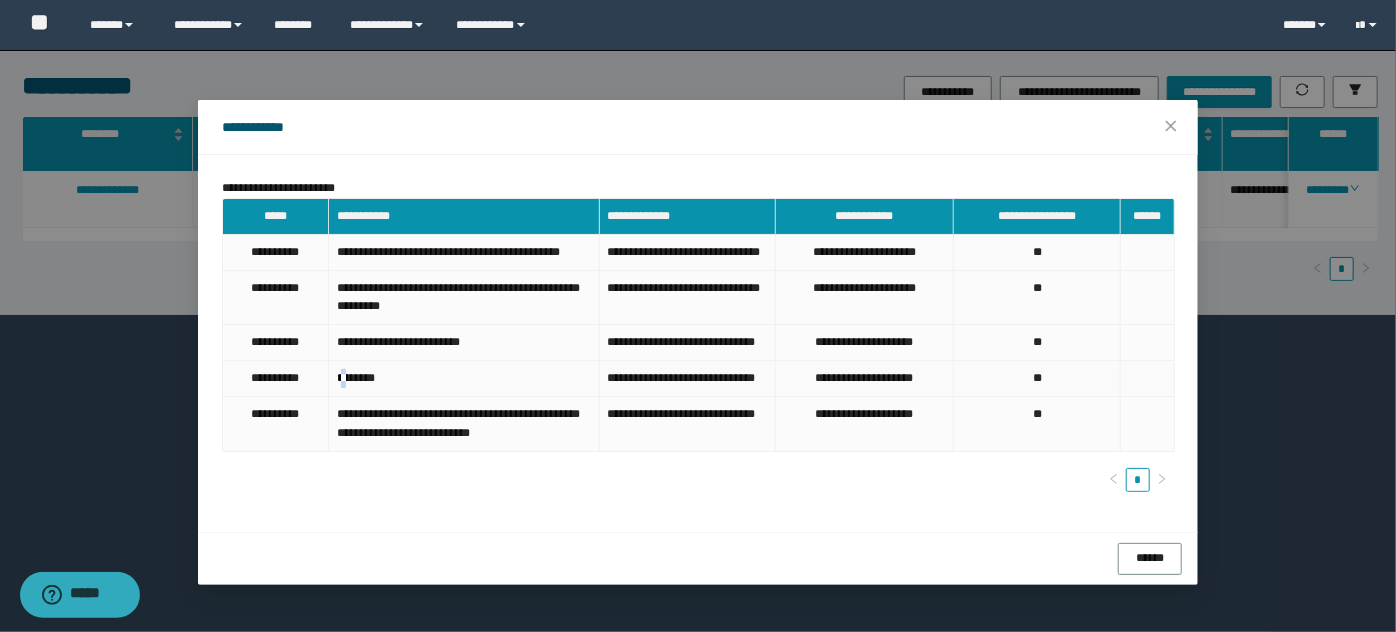 click on "********" at bounding box center (464, 379) 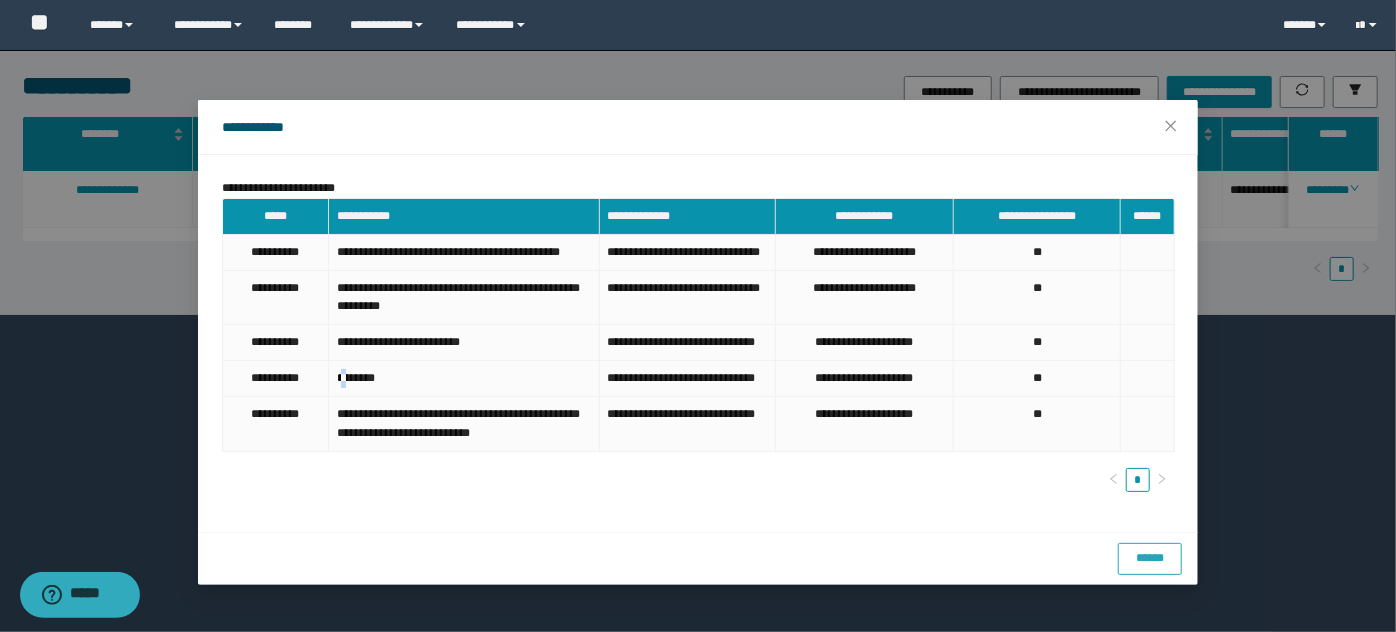 click on "******" at bounding box center (1150, 558) 